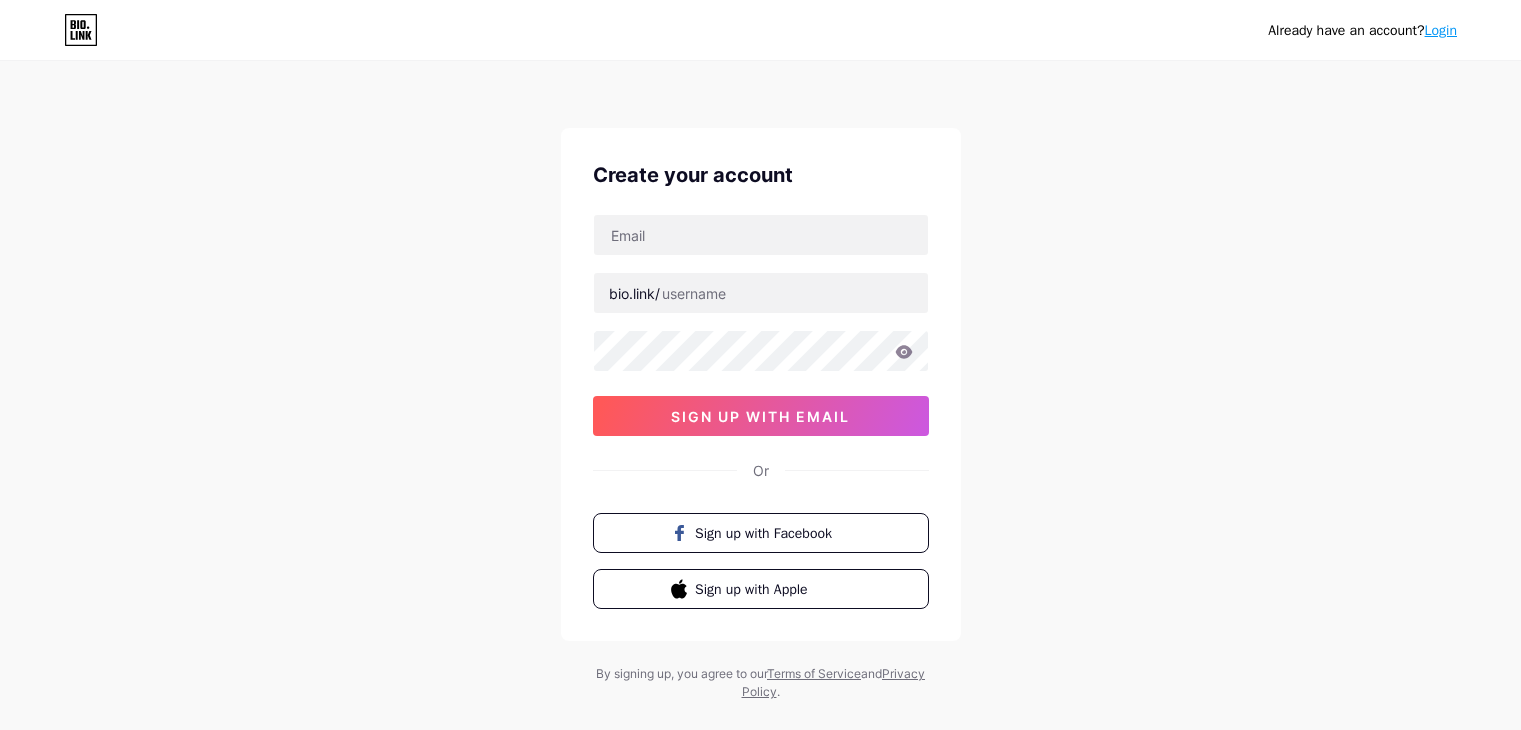 scroll, scrollTop: 0, scrollLeft: 0, axis: both 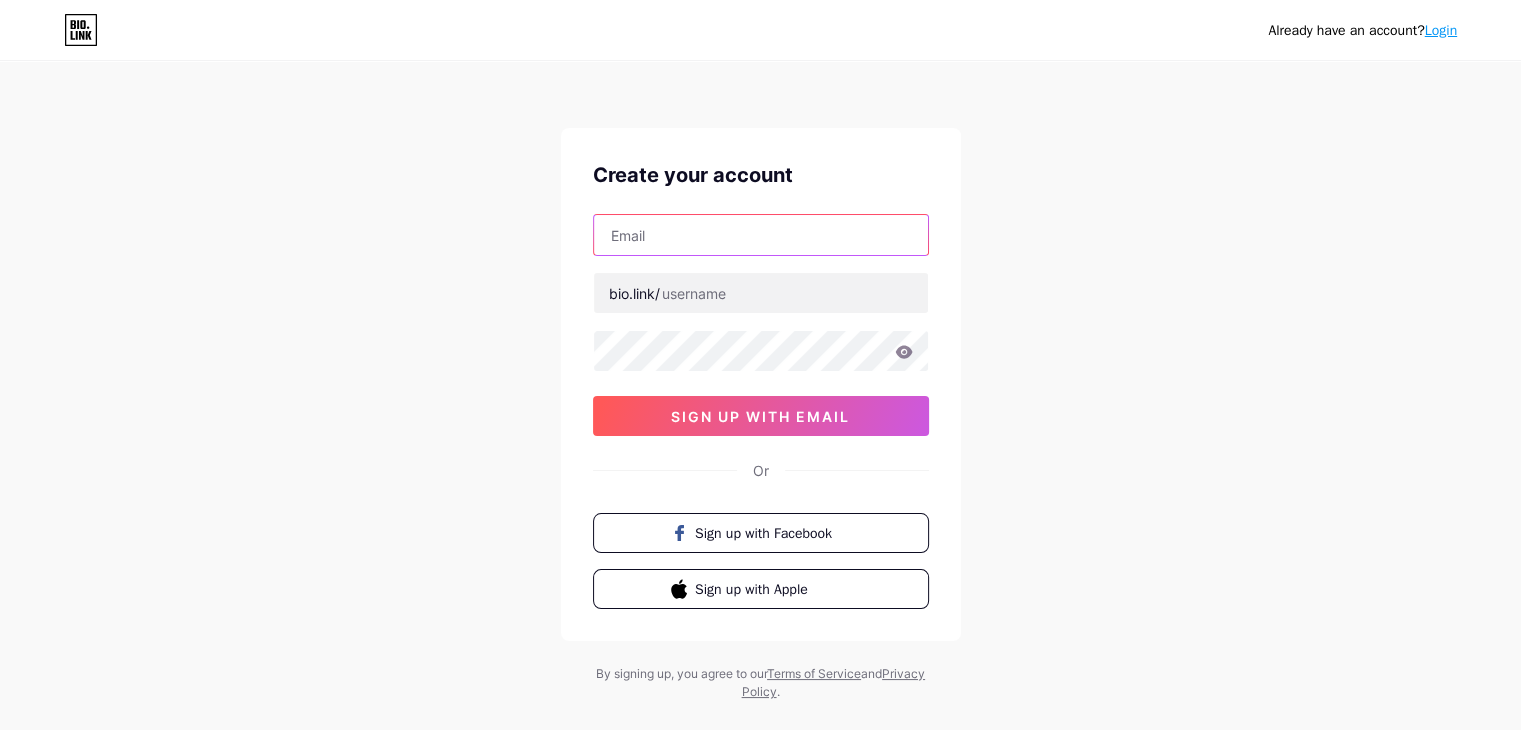 click at bounding box center [761, 235] 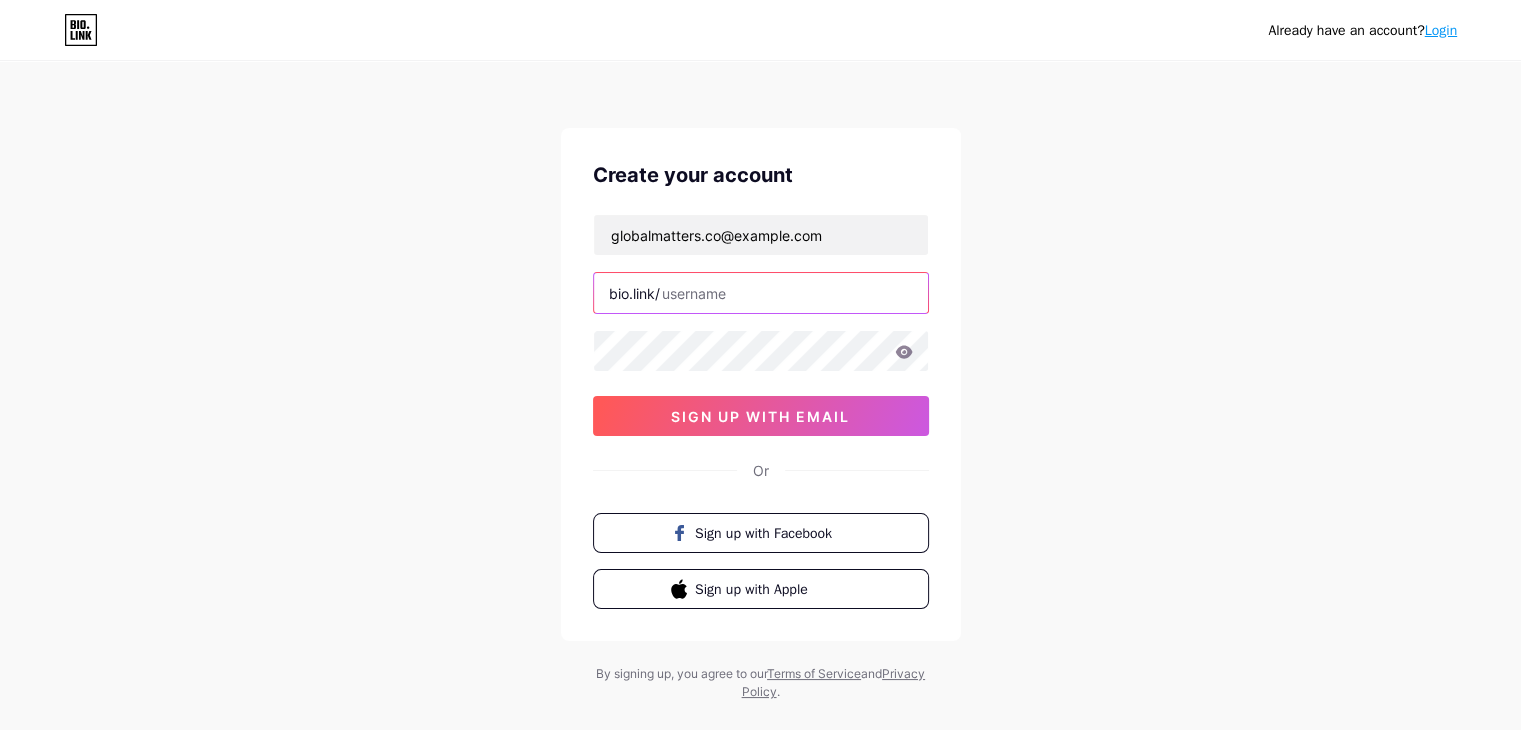 click at bounding box center [761, 293] 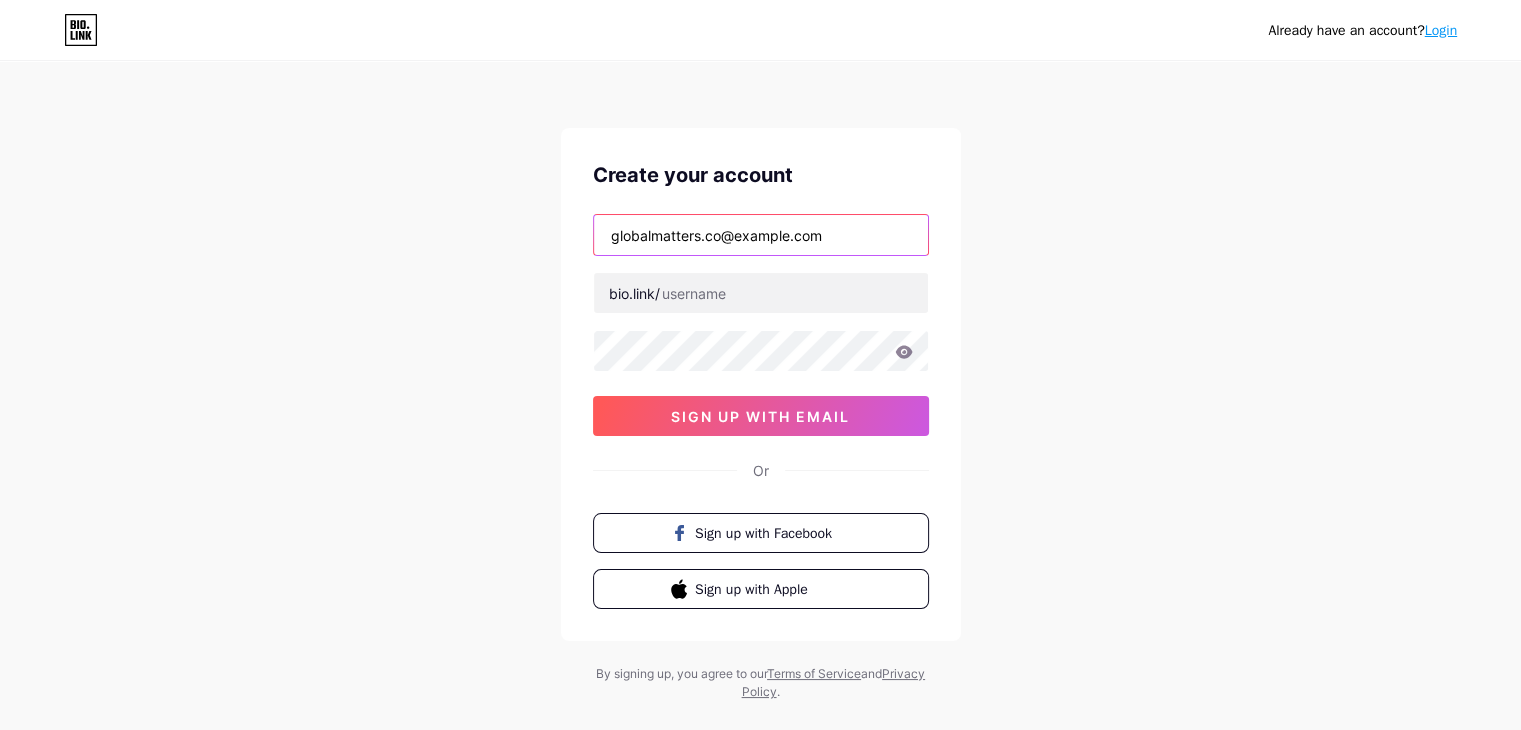 drag, startPoint x: 698, startPoint y: 237, endPoint x: 587, endPoint y: 245, distance: 111.28792 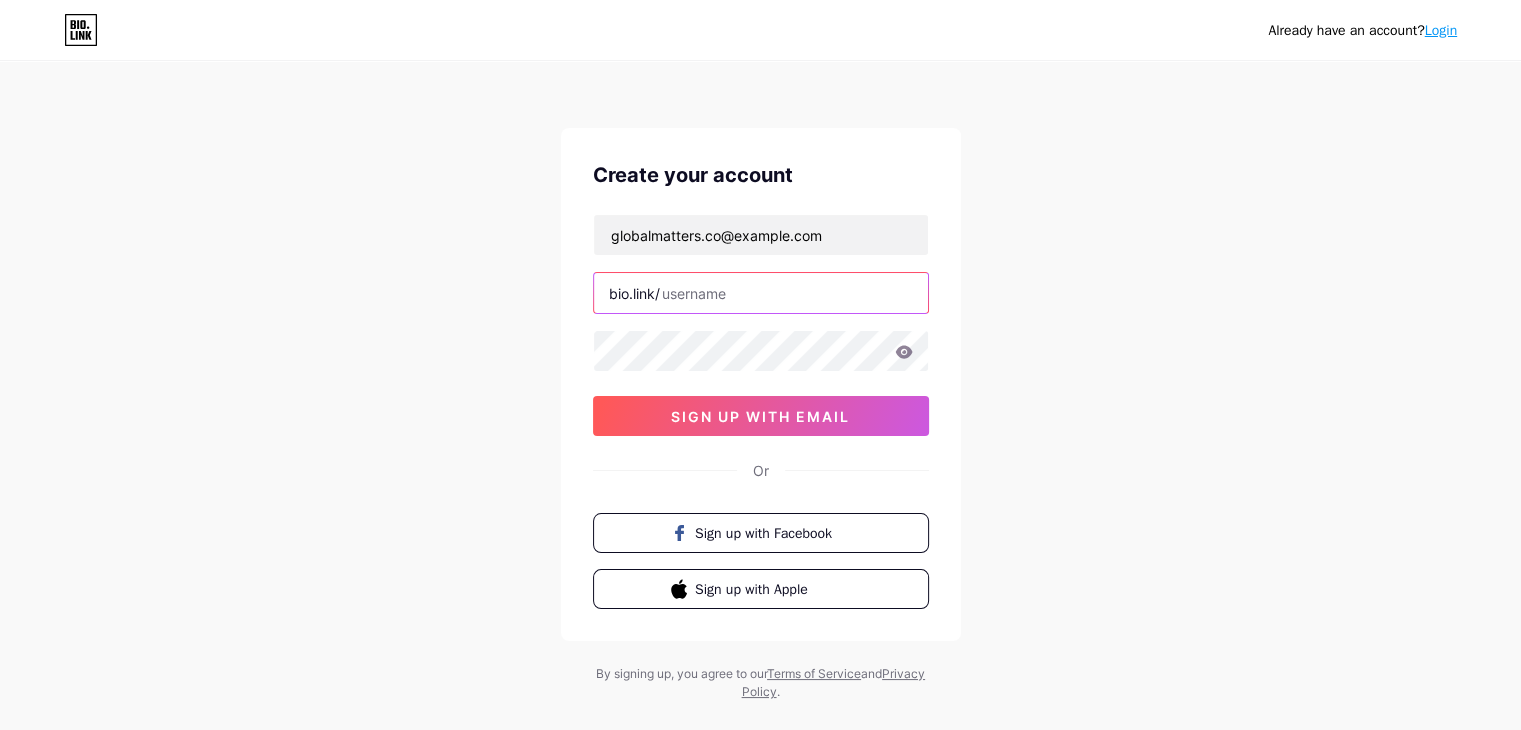 click at bounding box center (761, 293) 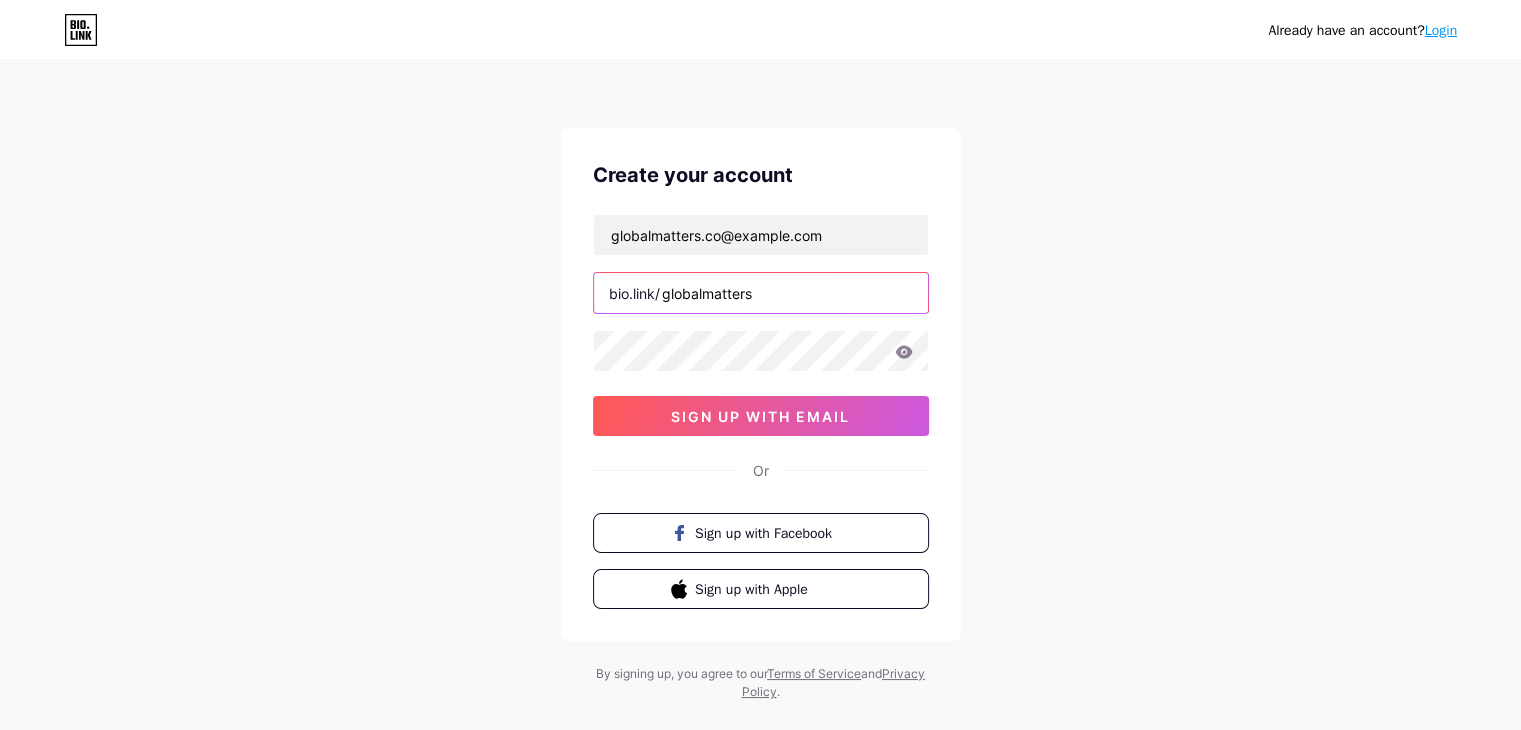 type on "globalmatters" 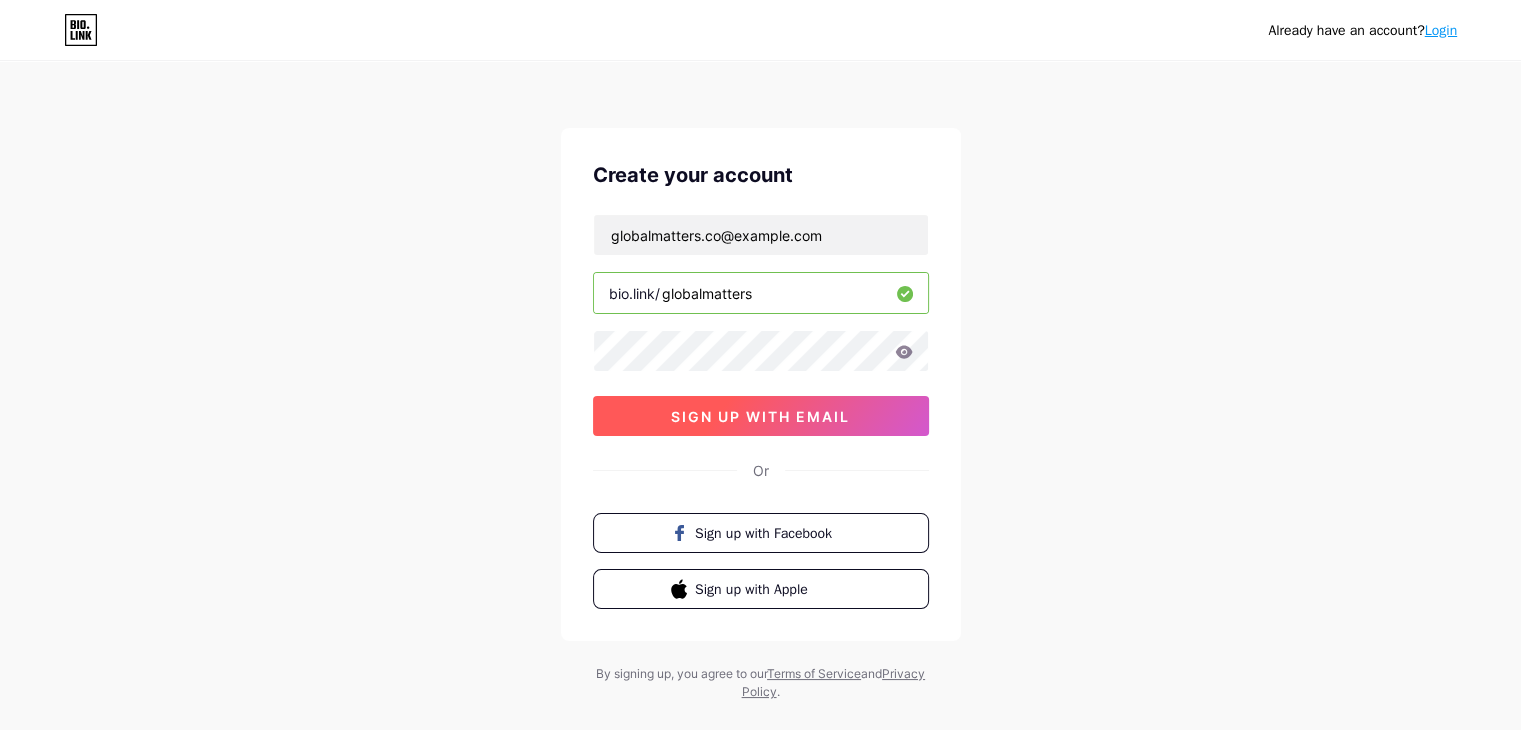 click on "sign up with email" at bounding box center [760, 416] 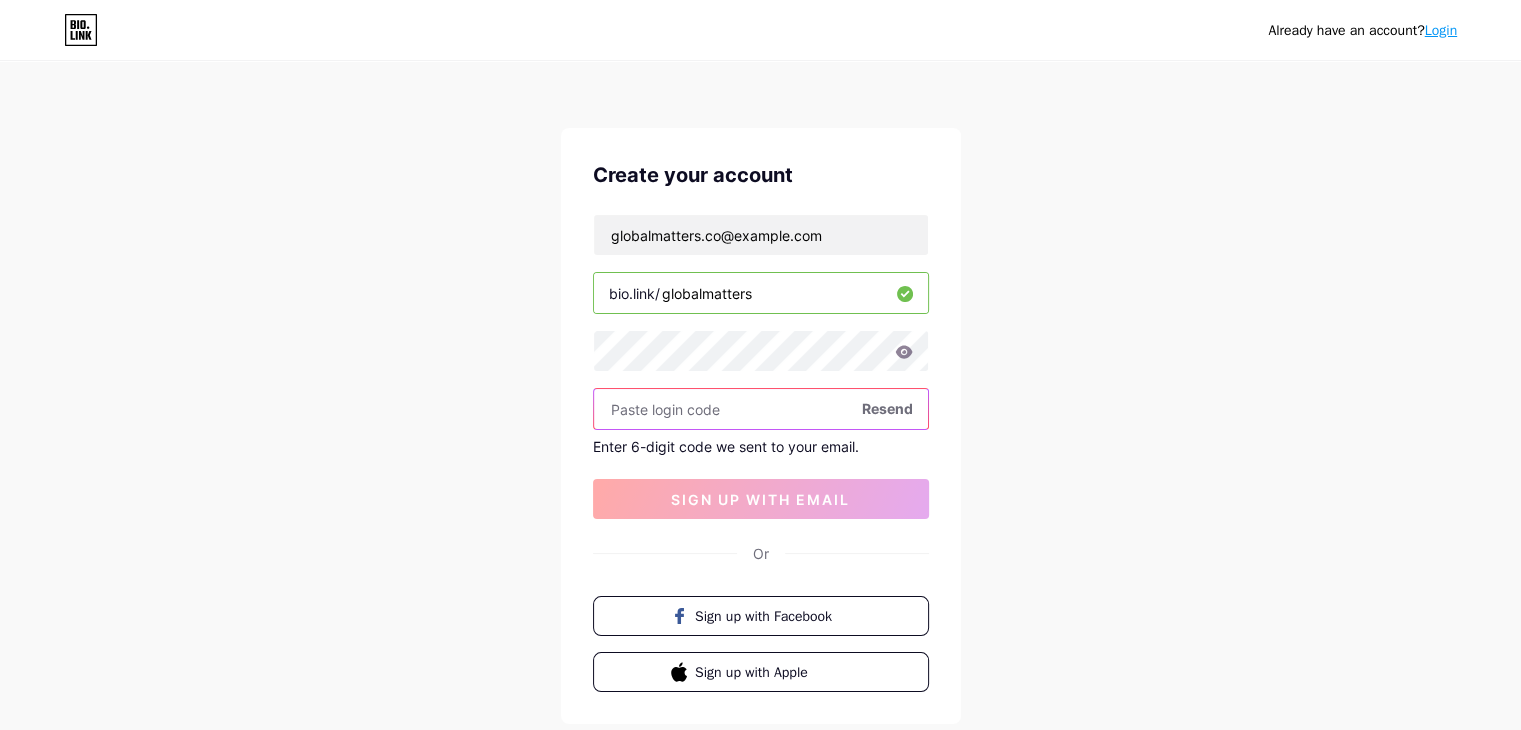 click at bounding box center [761, 409] 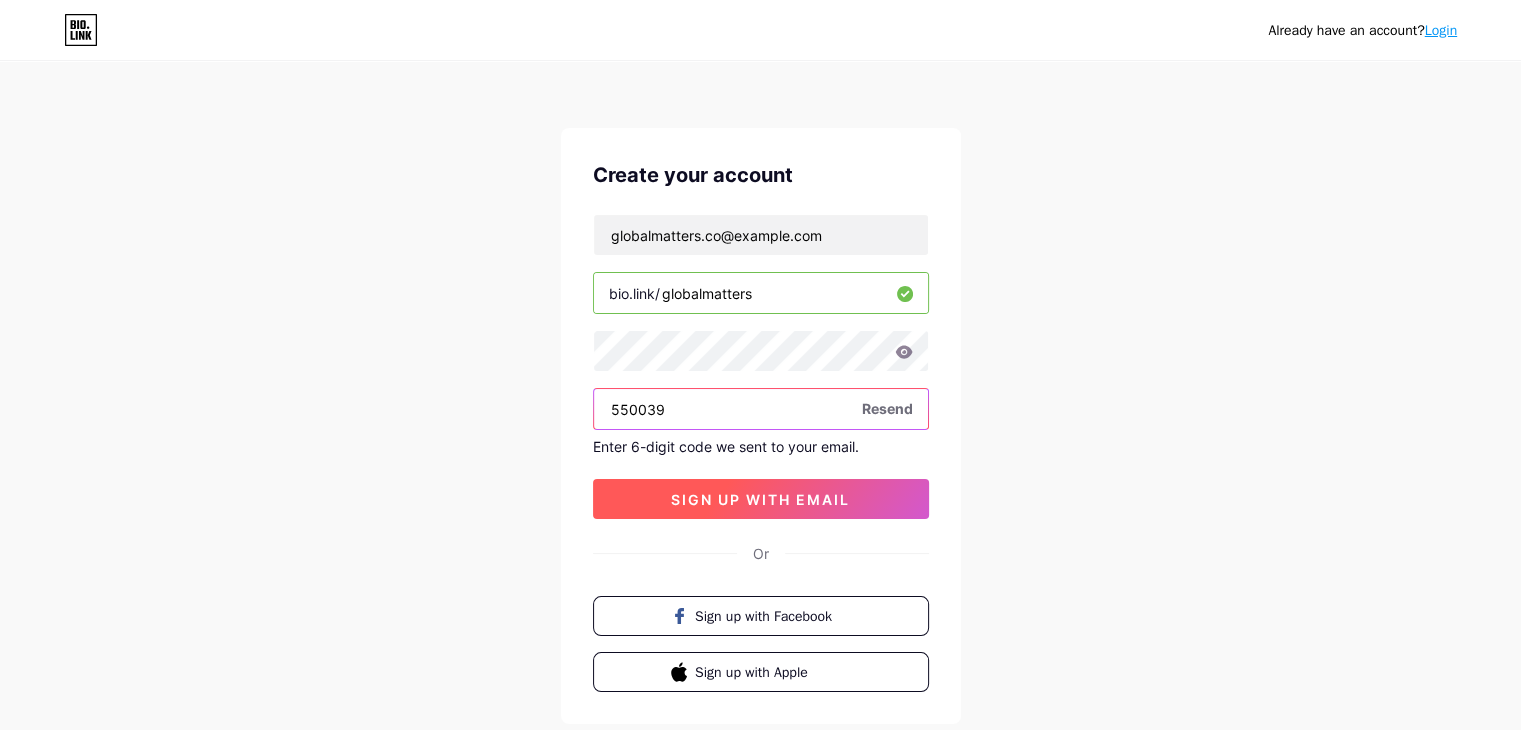 type on "550039" 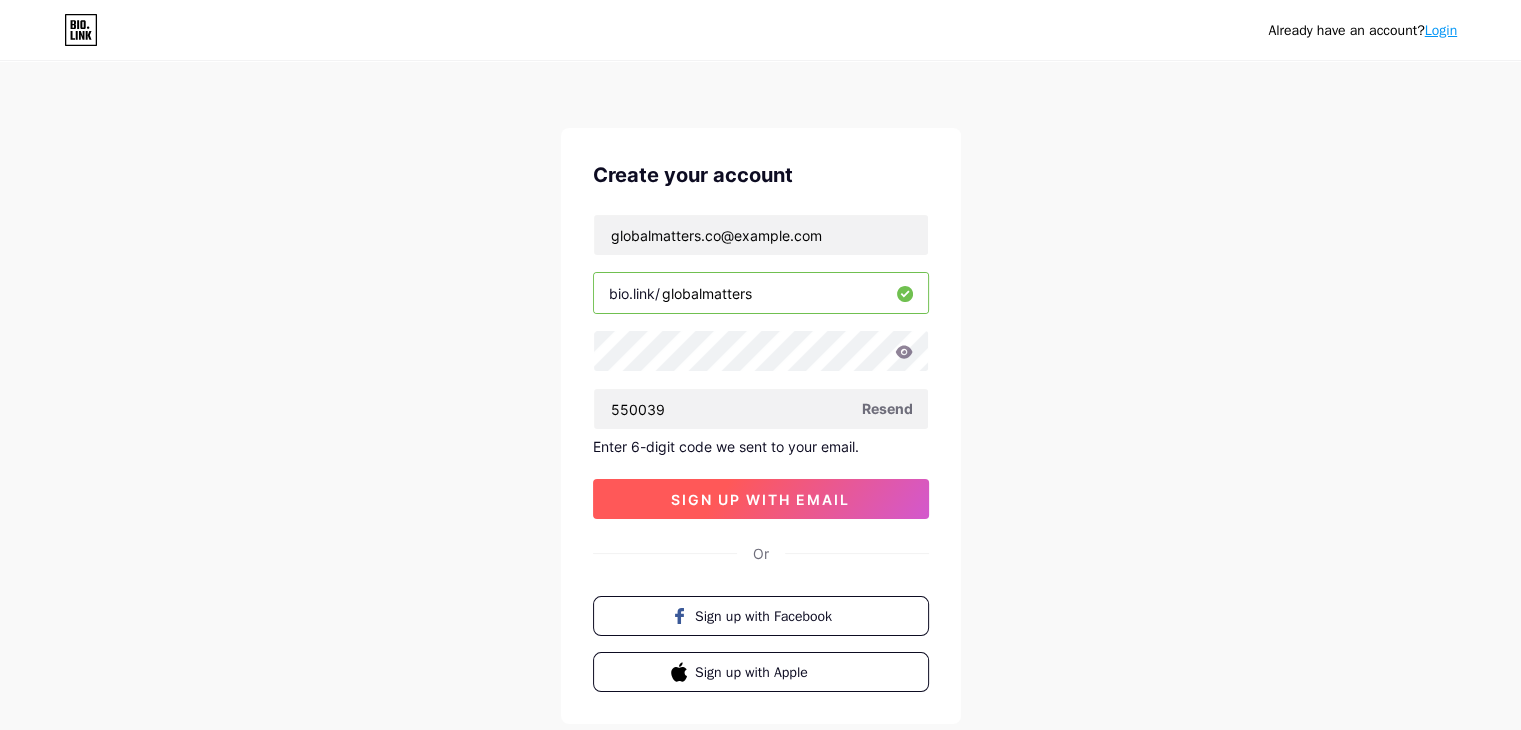 click on "sign up with email" at bounding box center [760, 499] 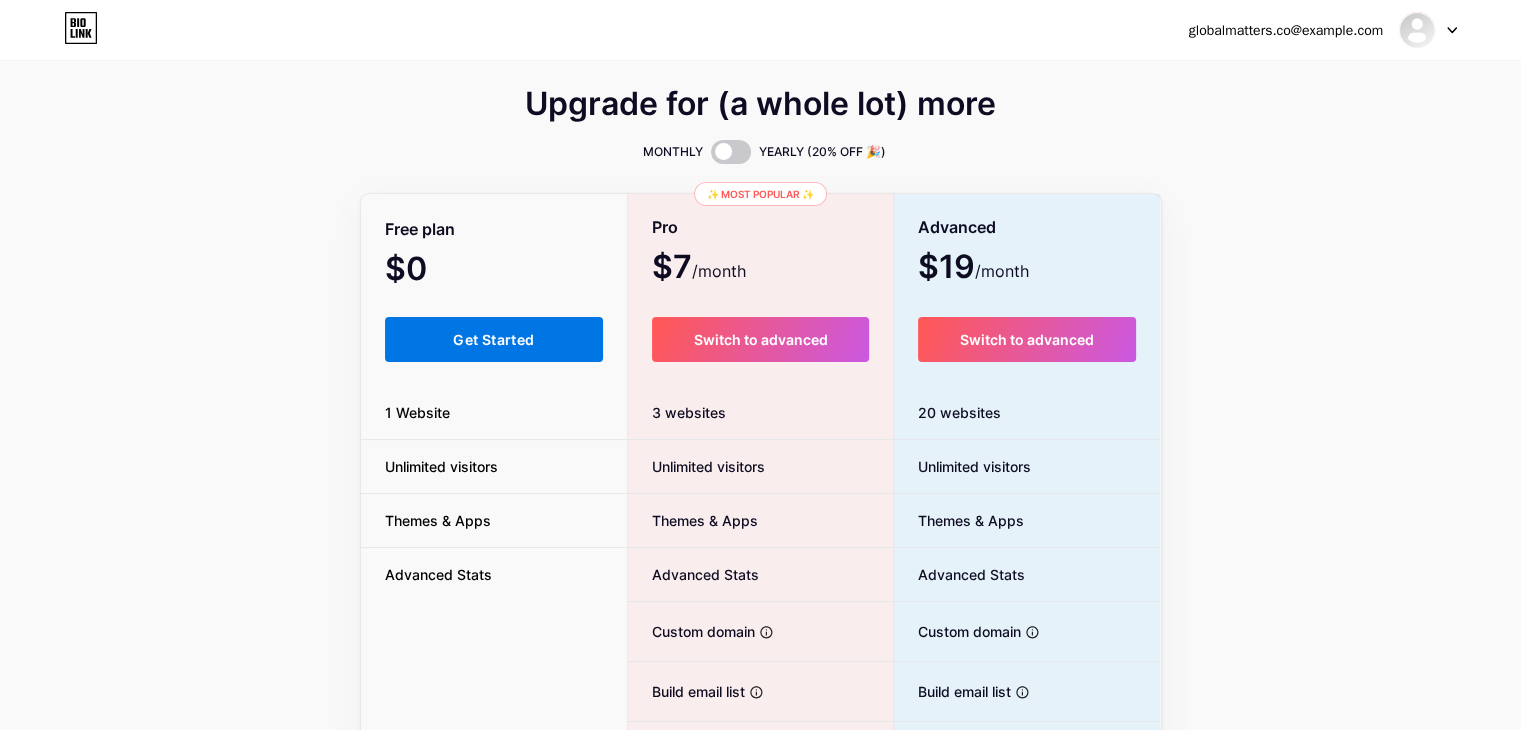 click on "Get Started" at bounding box center [494, 339] 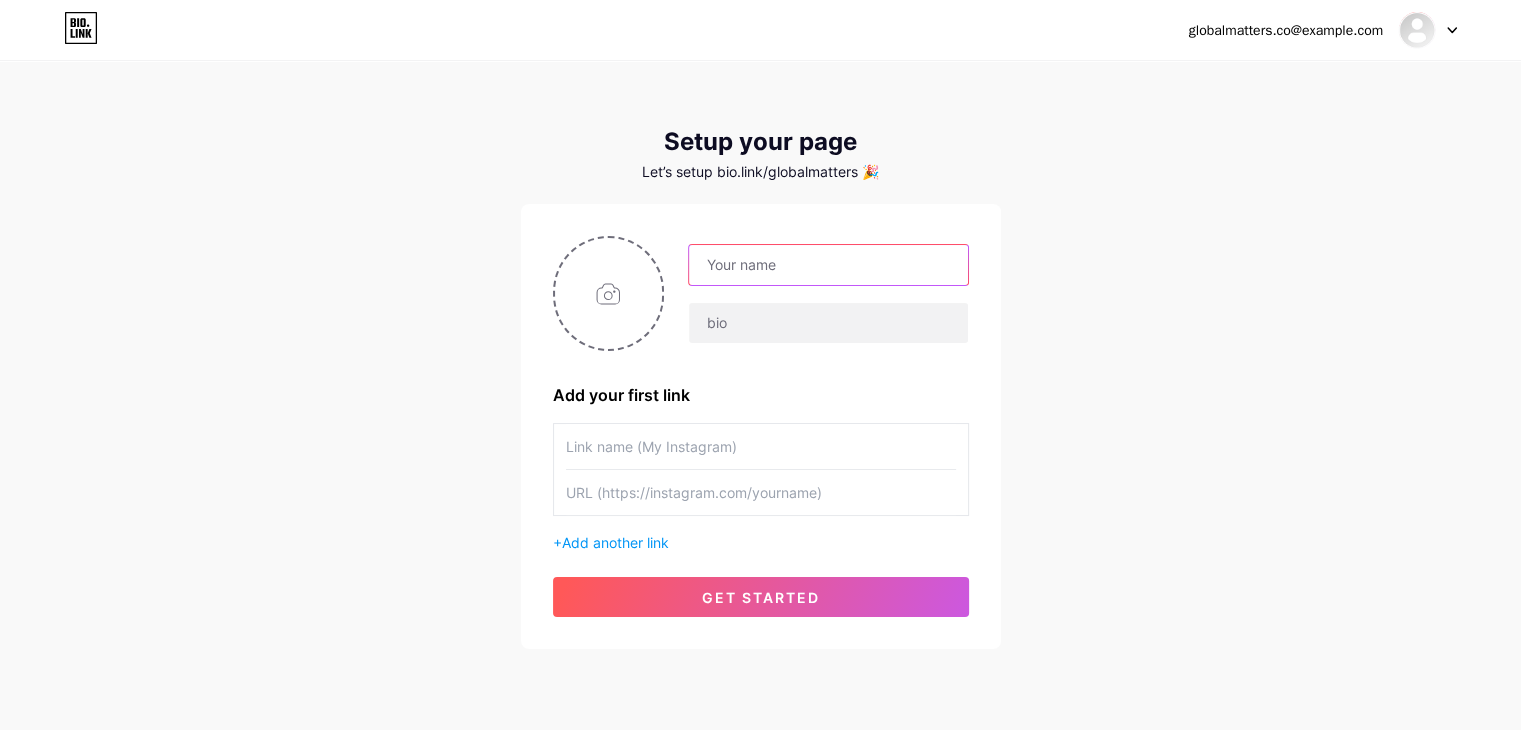 click at bounding box center [828, 265] 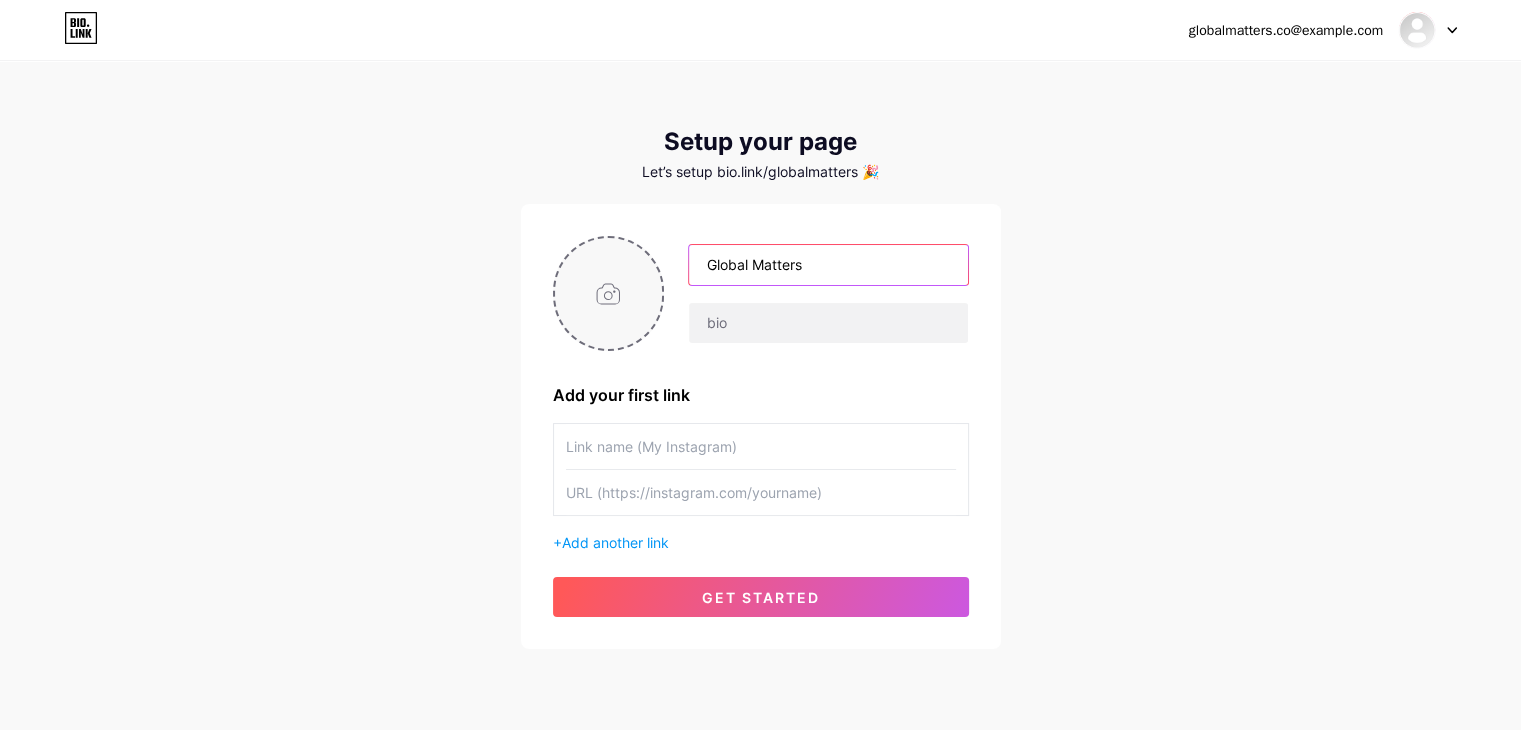 type on "Global Matters" 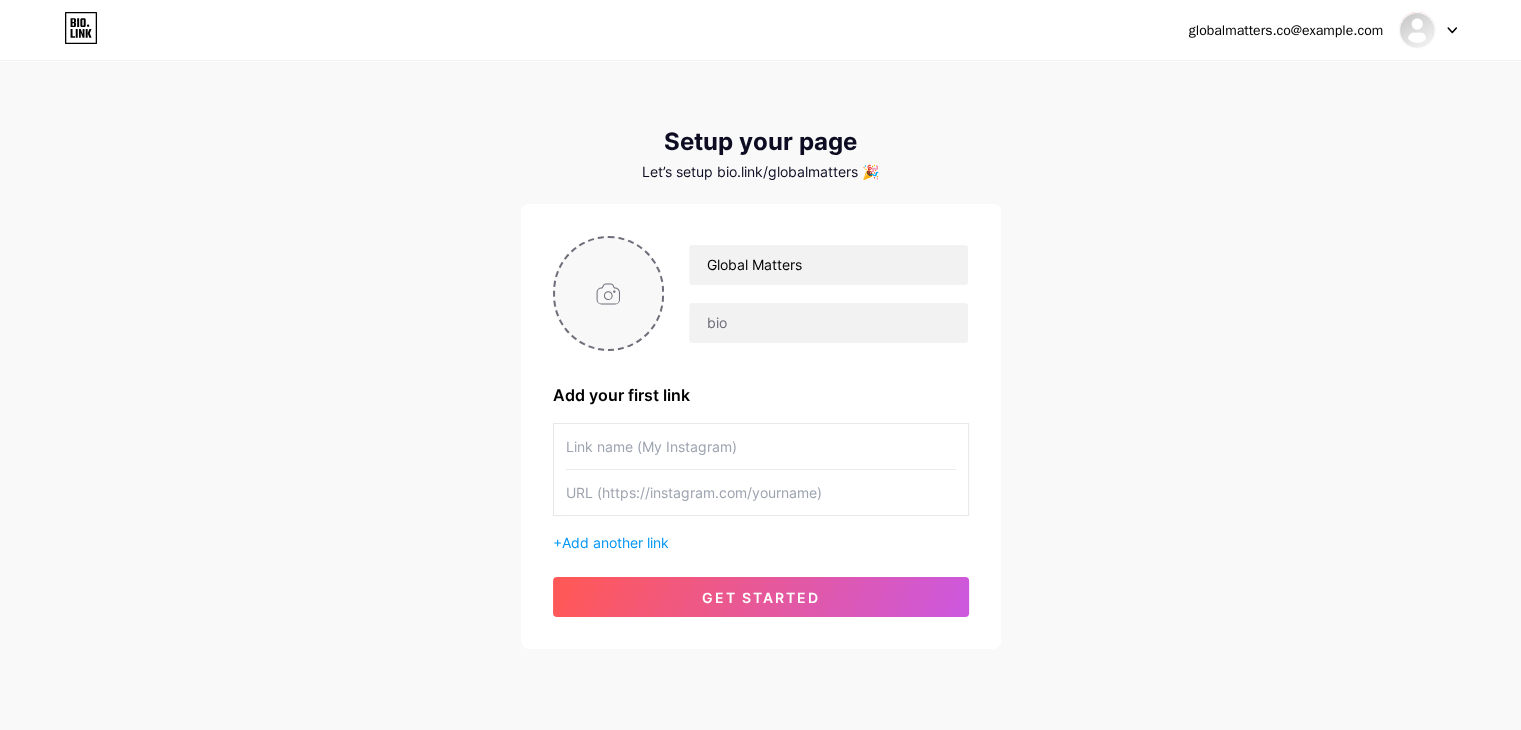 click at bounding box center [609, 293] 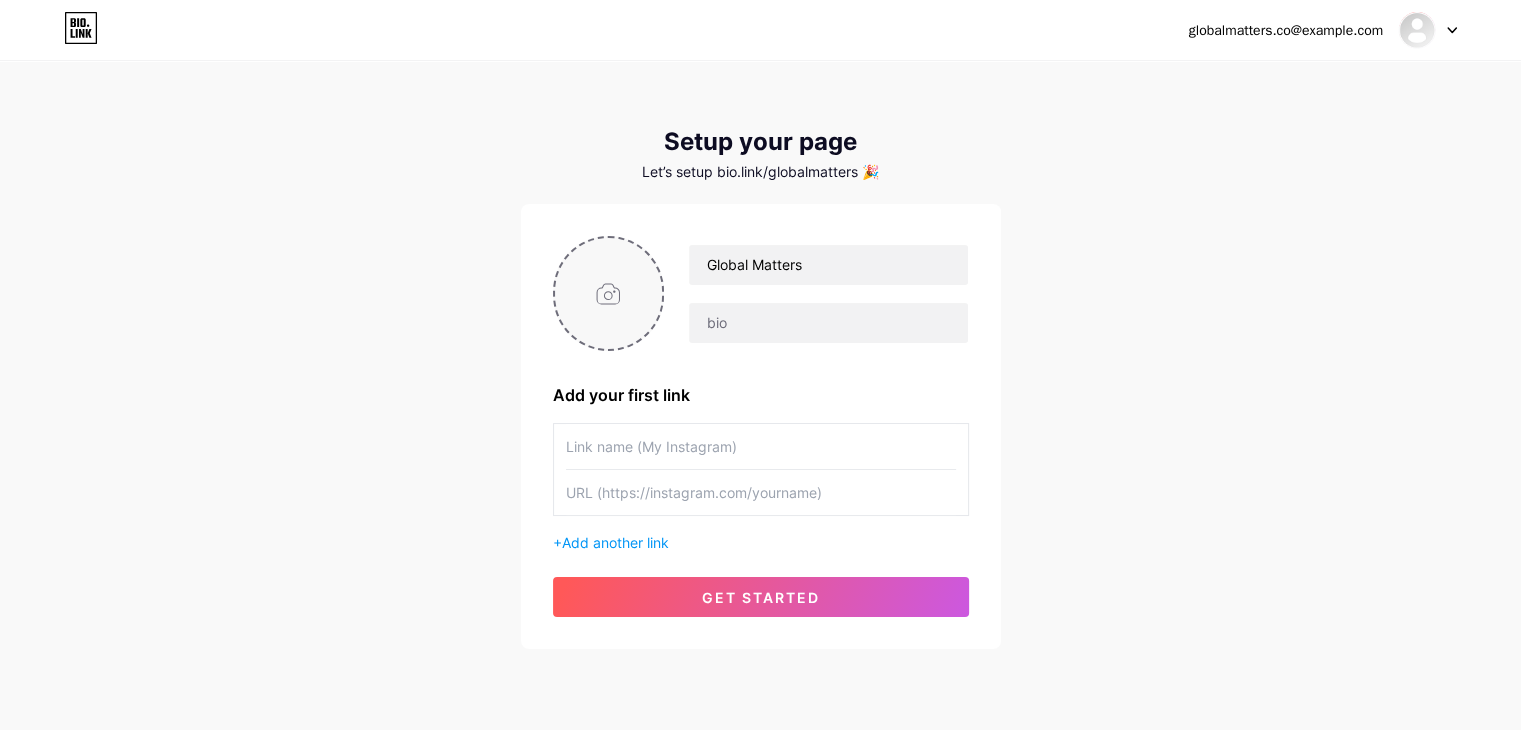 type on "C:\fakepath\Global matters.jpg" 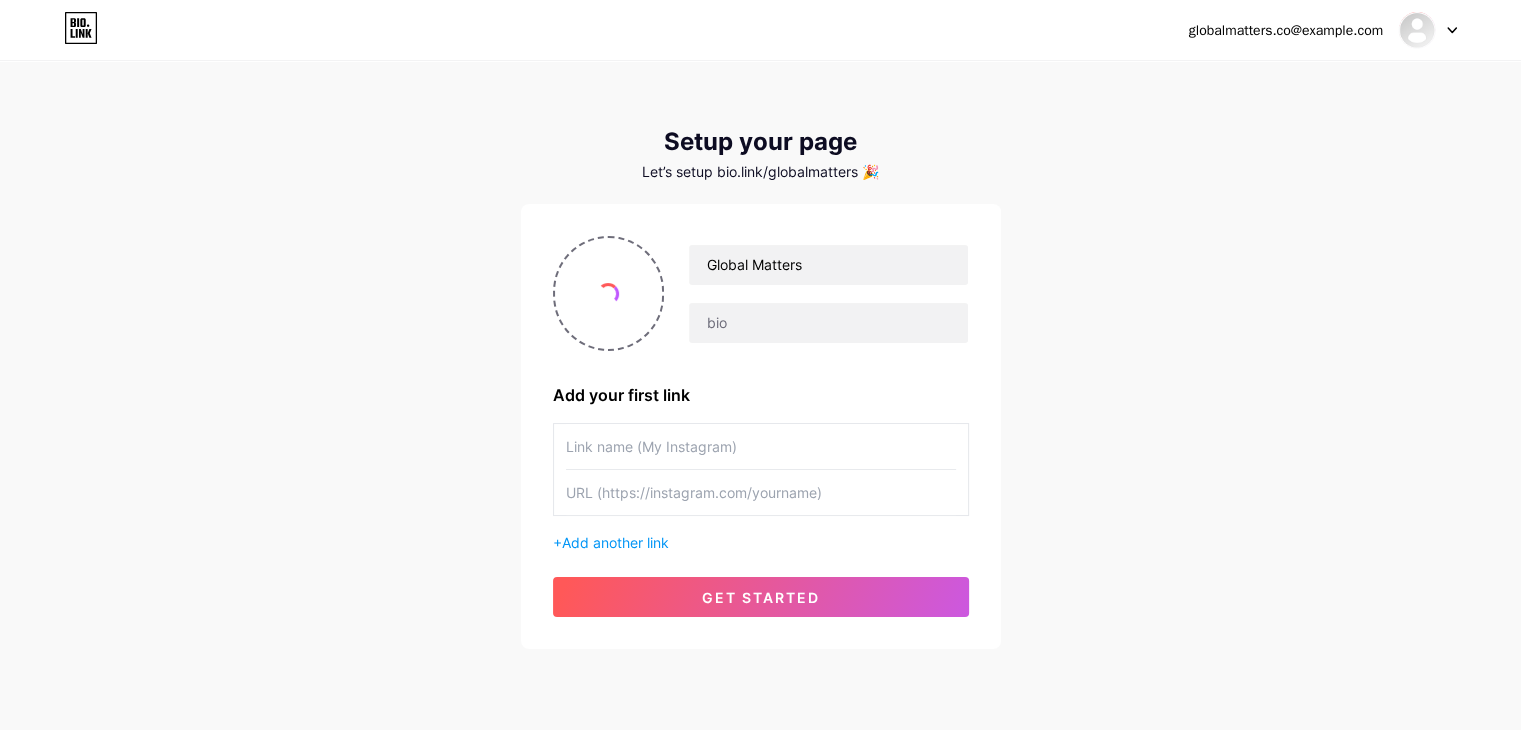 click at bounding box center (761, 446) 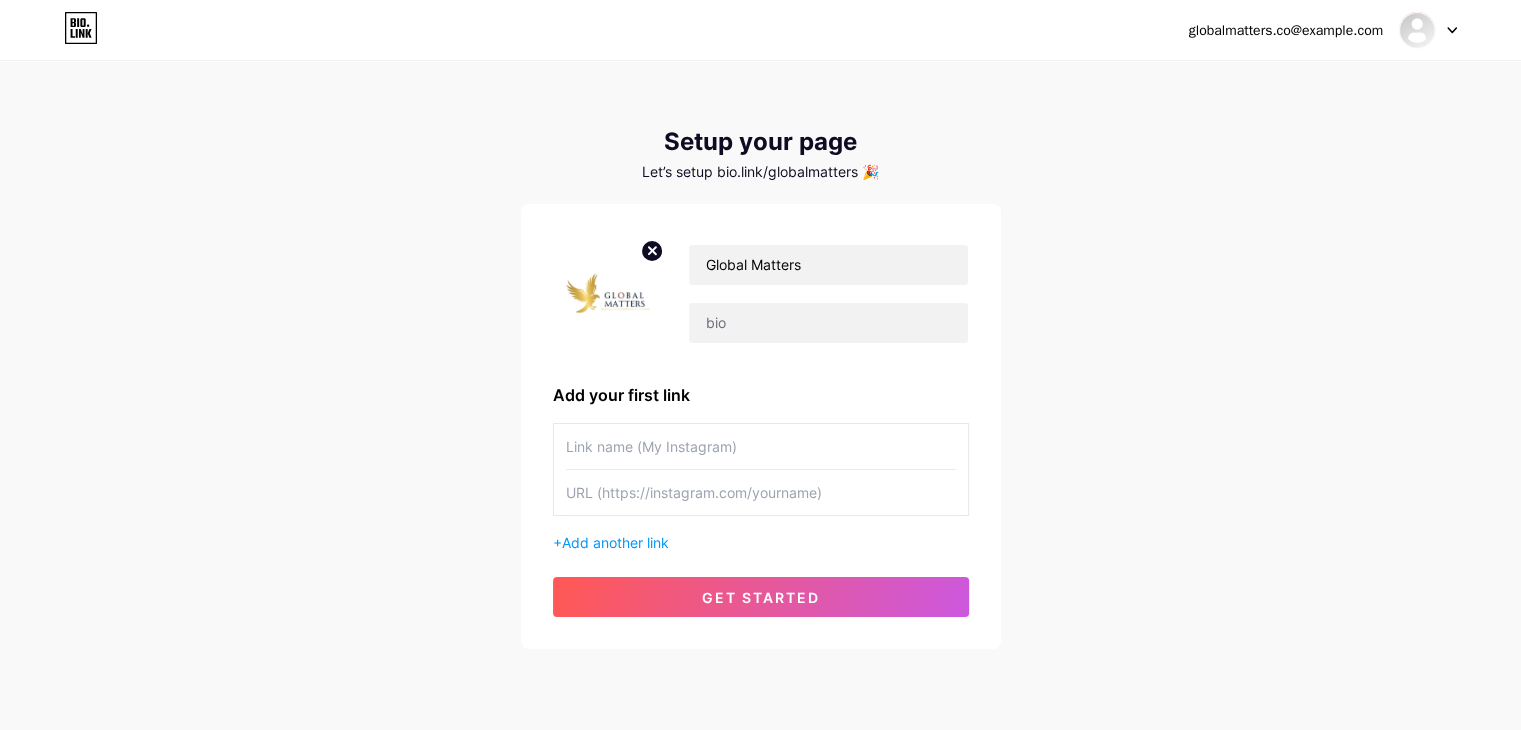click at bounding box center [761, 492] 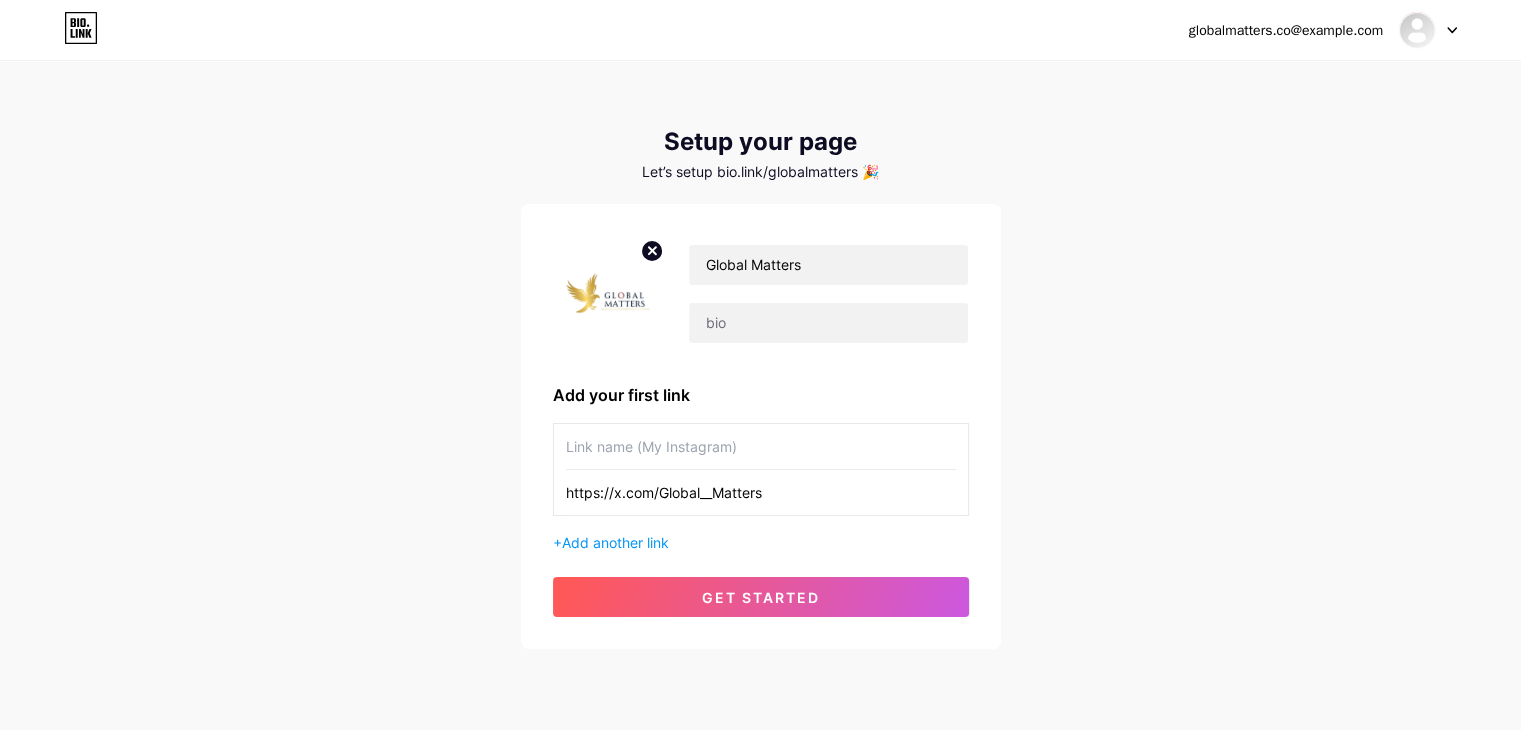 drag, startPoint x: 661, startPoint y: 485, endPoint x: 771, endPoint y: 489, distance: 110.0727 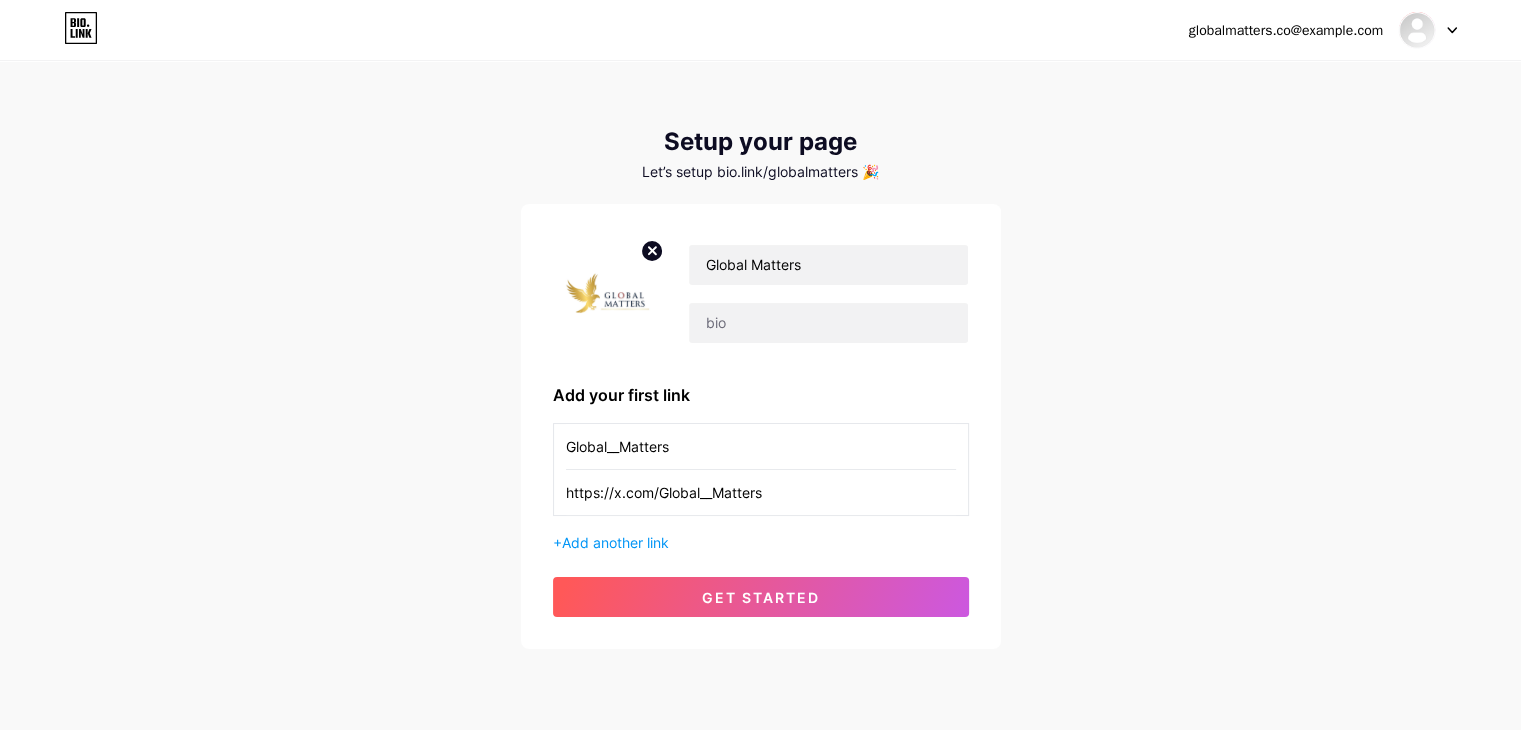 click on "Global__Matters" at bounding box center (761, 446) 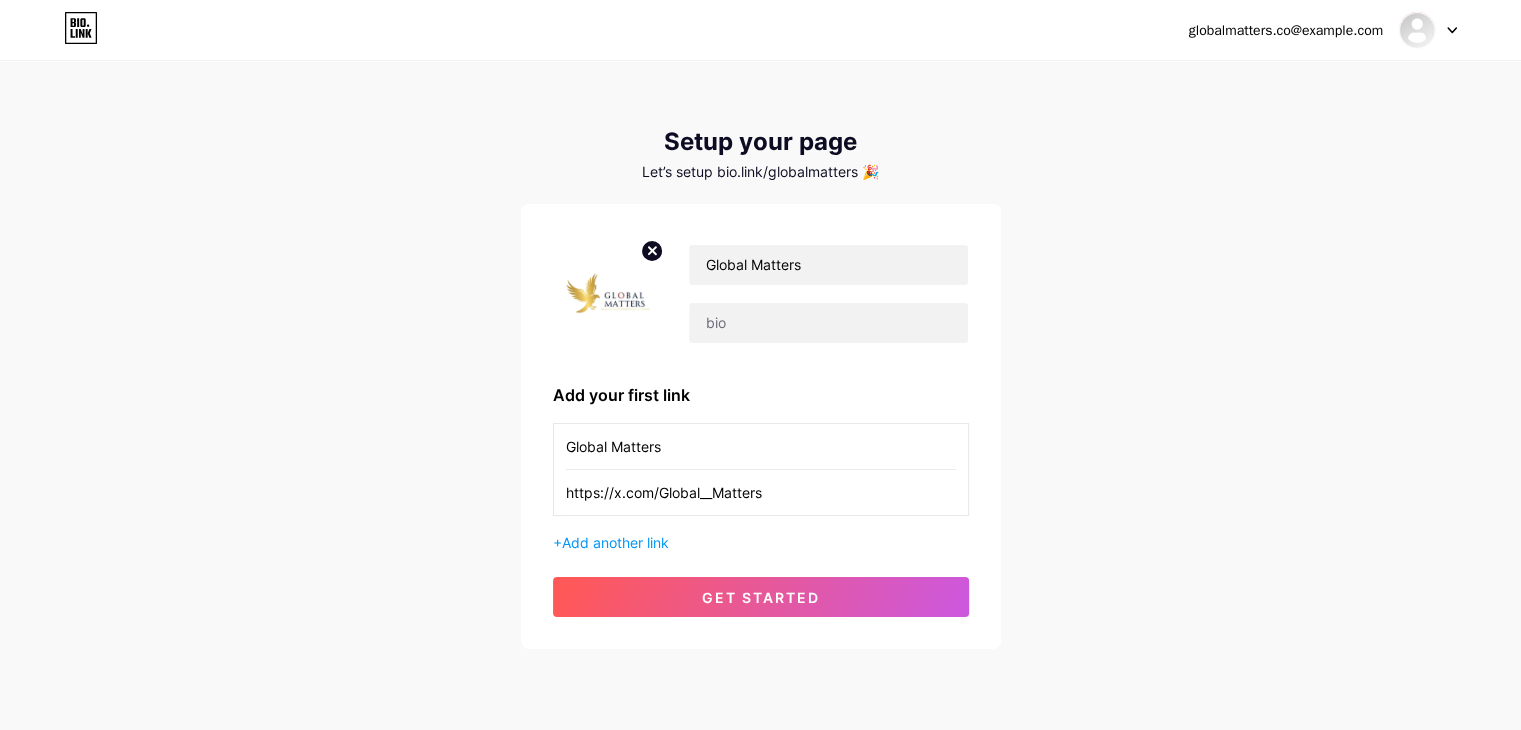click on "Global Matters Add your first link Global Matters https://x.com/Global__Matters Add another link get started" at bounding box center (761, 426) 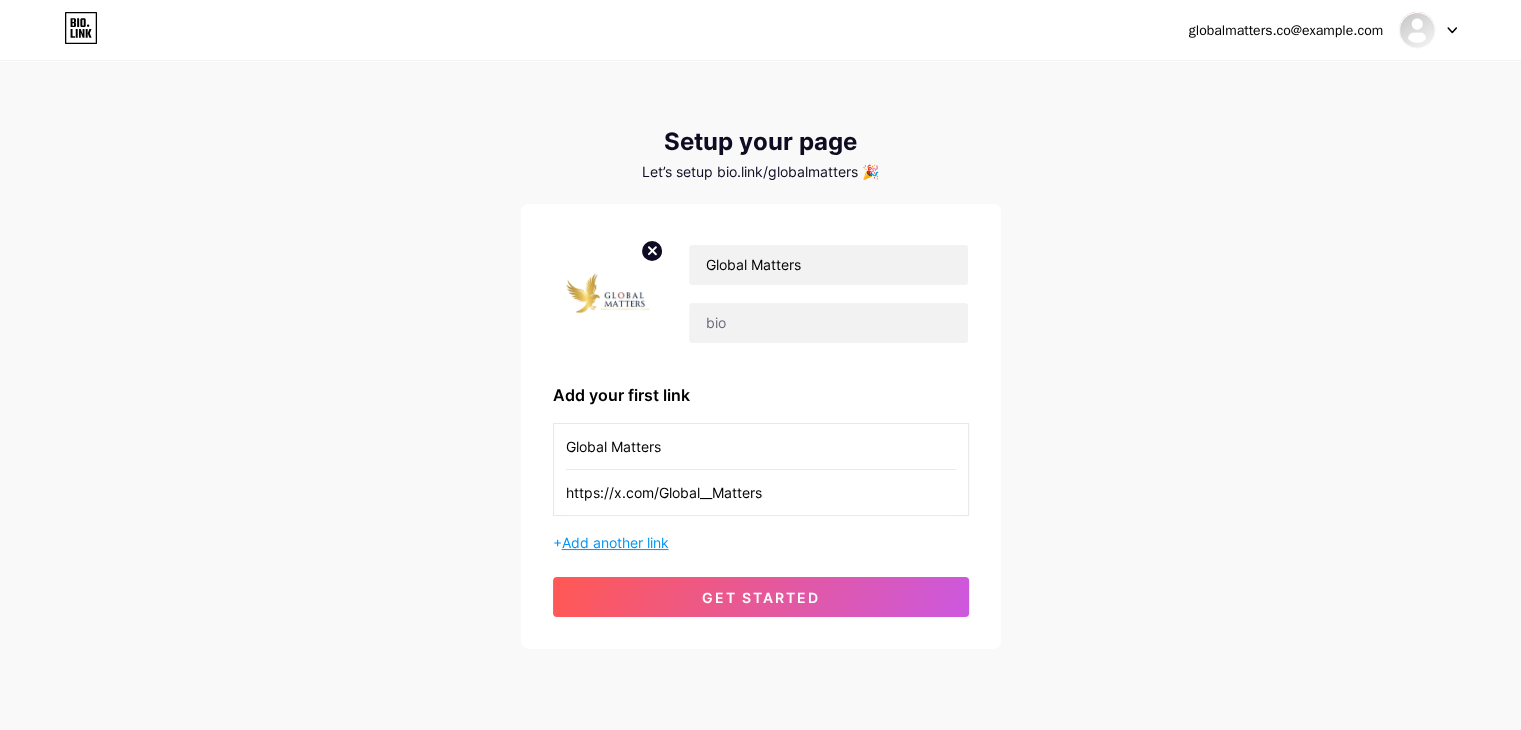click on "Add another link" at bounding box center [615, 542] 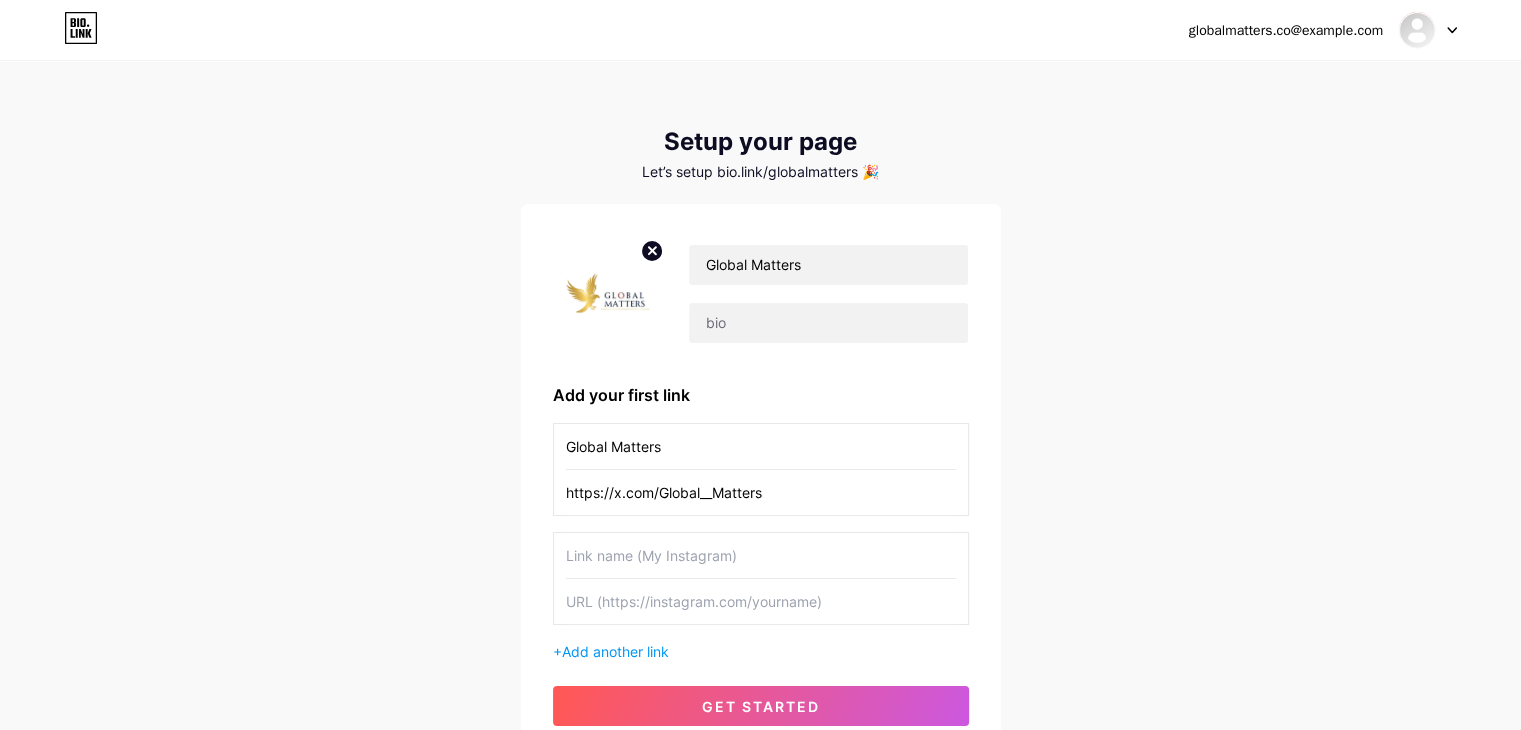click at bounding box center (761, 555) 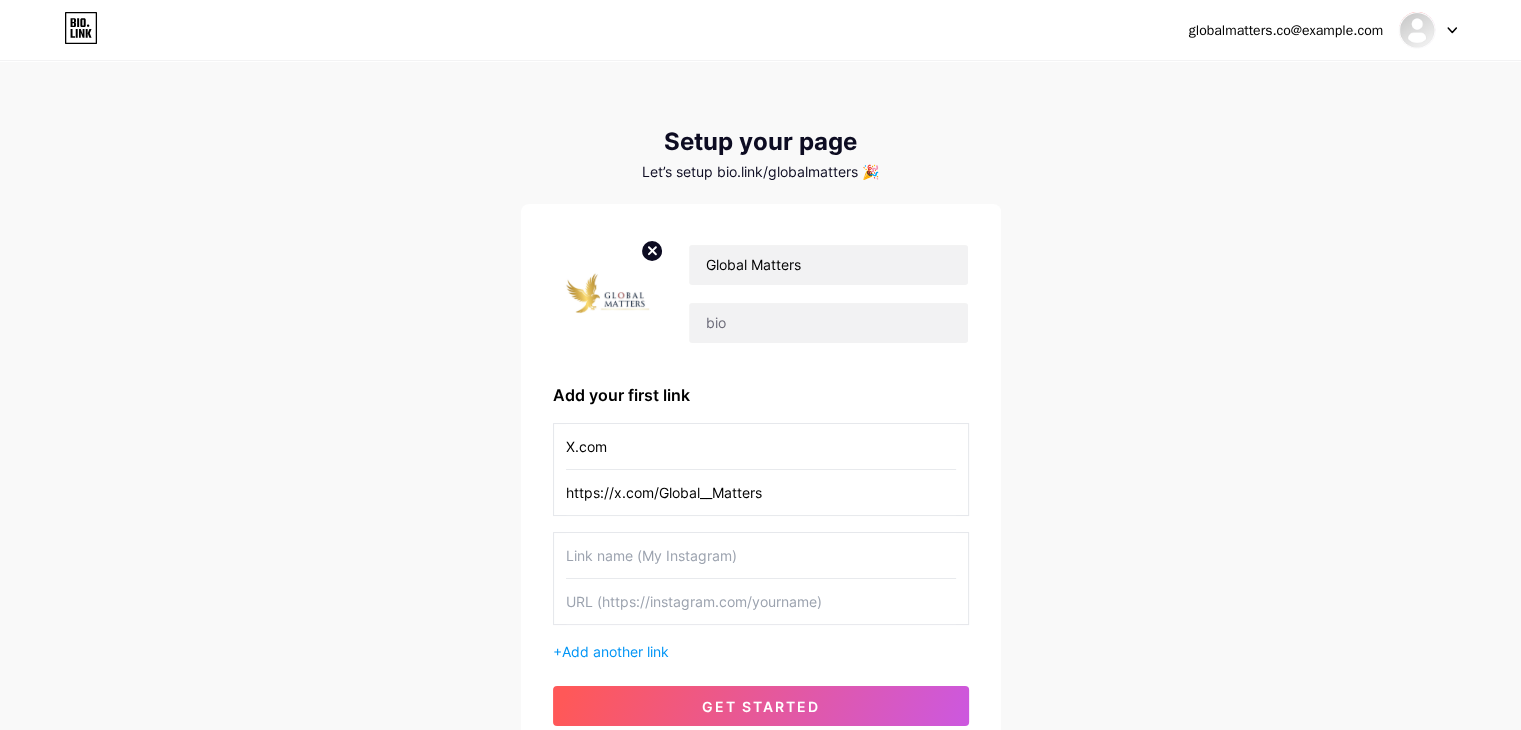 type on "X.com" 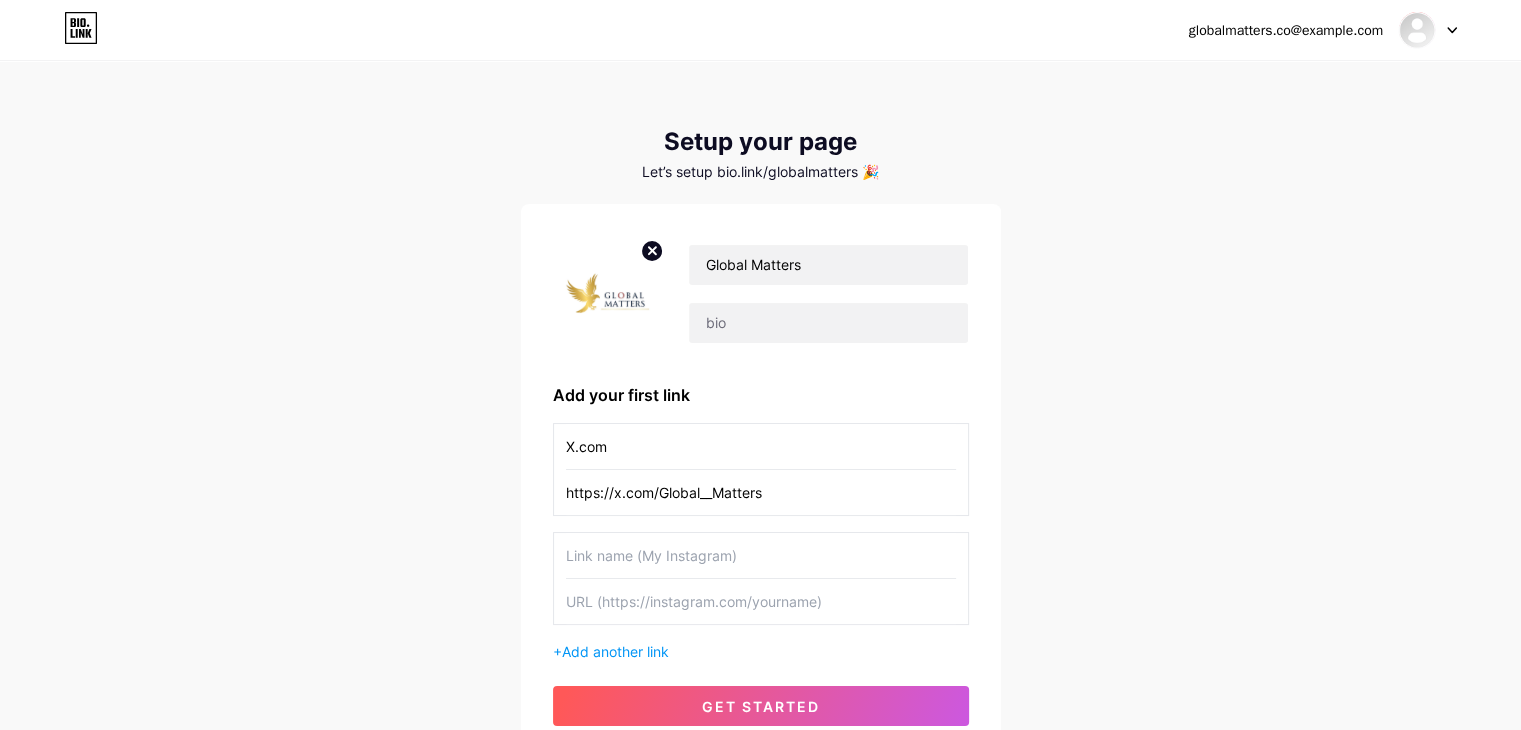 click at bounding box center (761, 601) 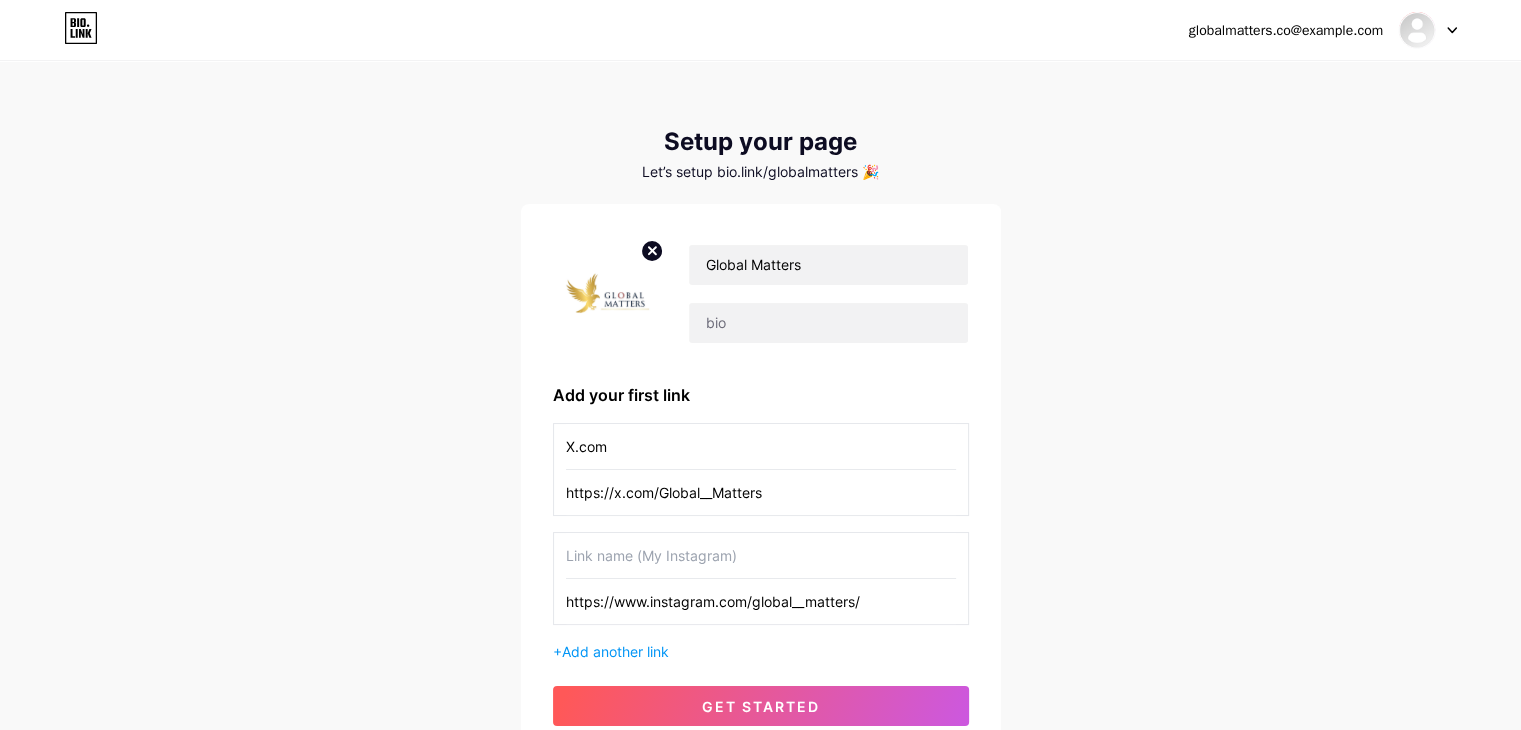 drag, startPoint x: 712, startPoint y: 602, endPoint x: 651, endPoint y: 600, distance: 61.03278 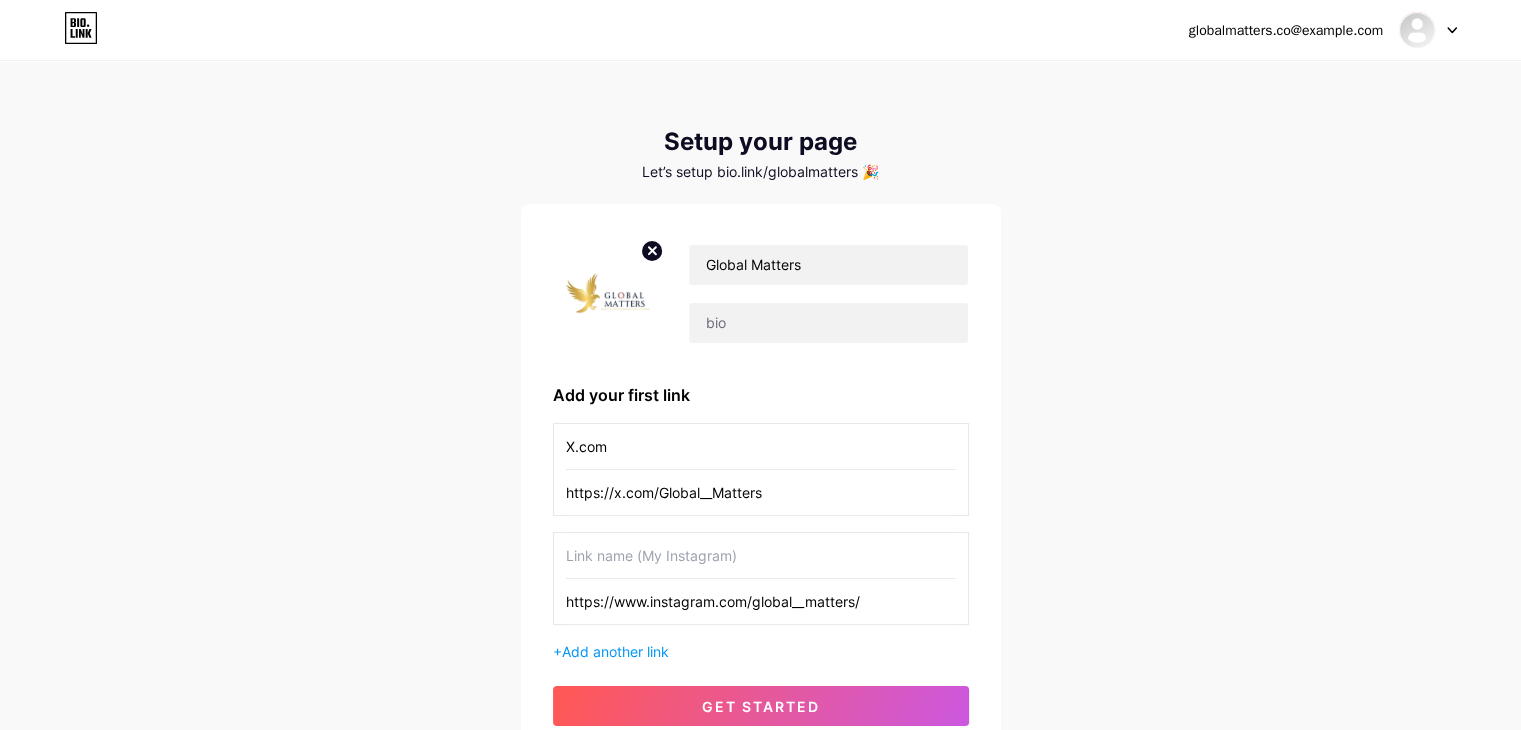 click on "https://www.instagram.com/global__matters/" at bounding box center (761, 601) 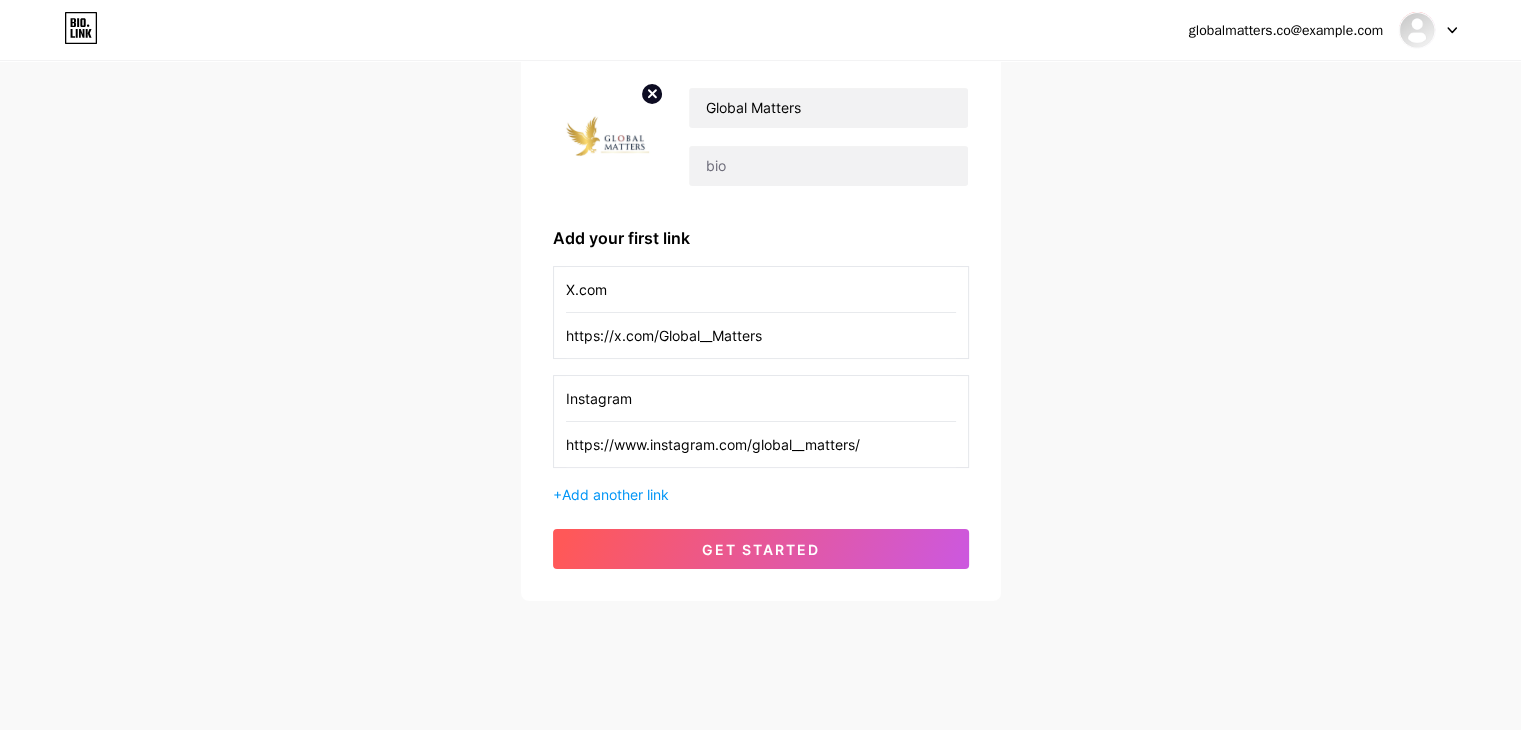 scroll, scrollTop: 171, scrollLeft: 0, axis: vertical 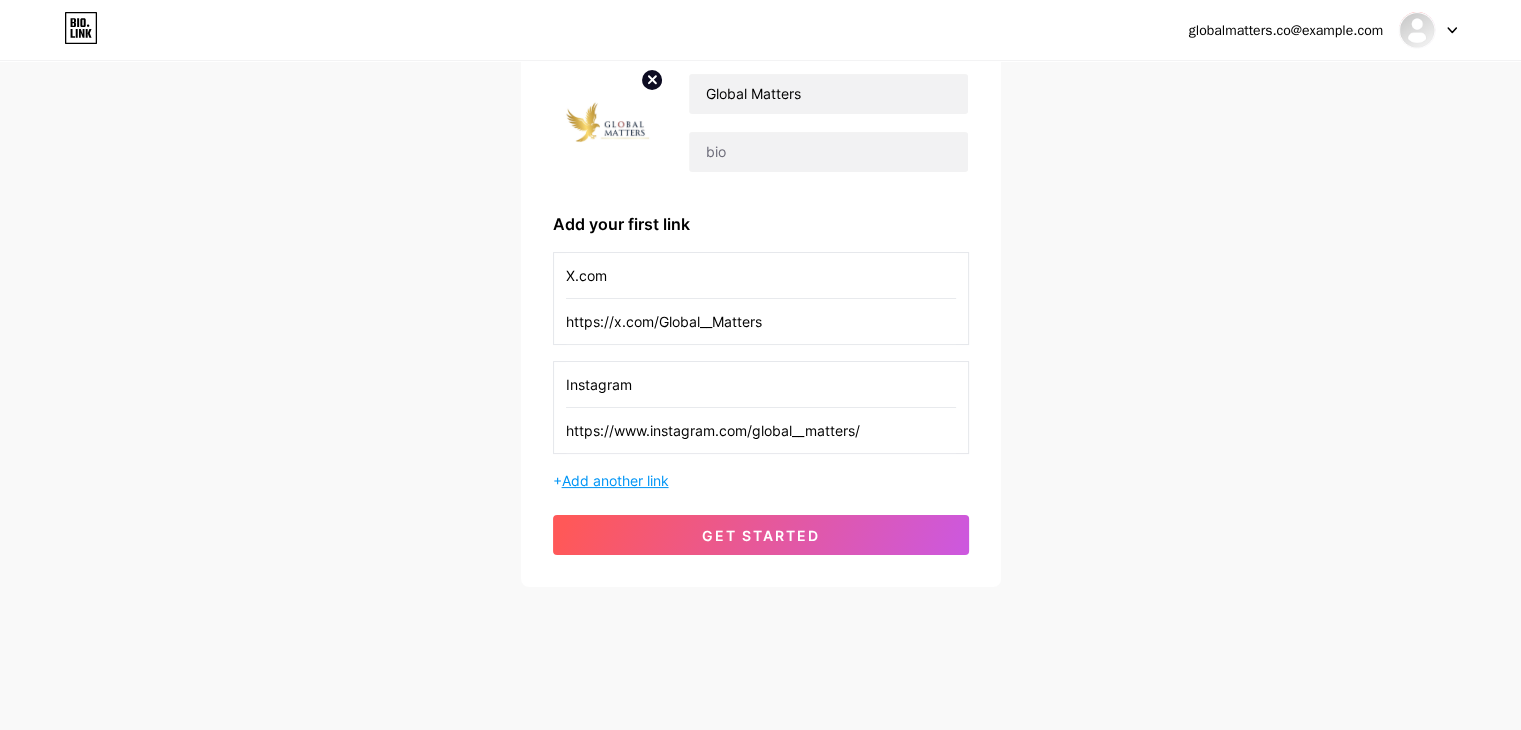 type on "Instagram" 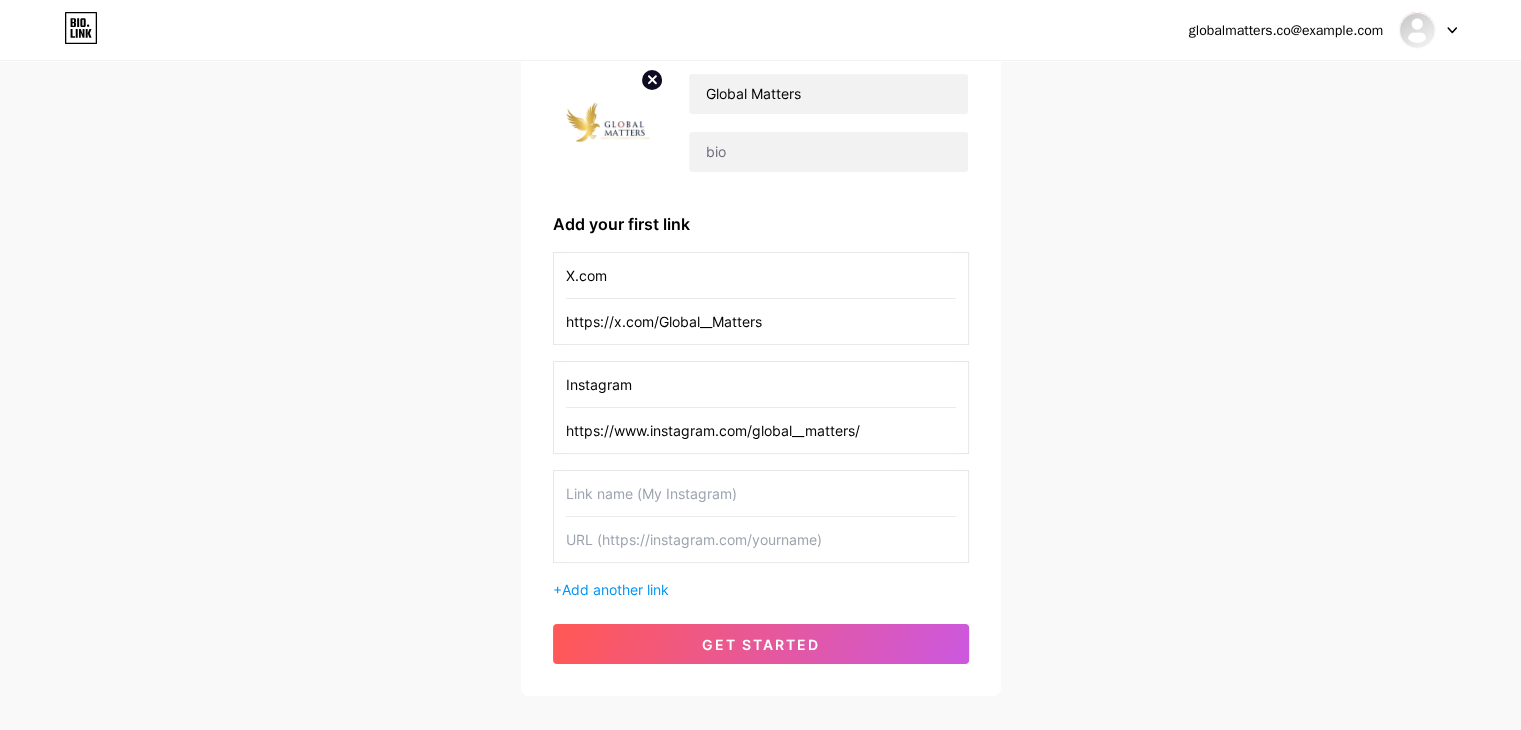 click at bounding box center [761, 539] 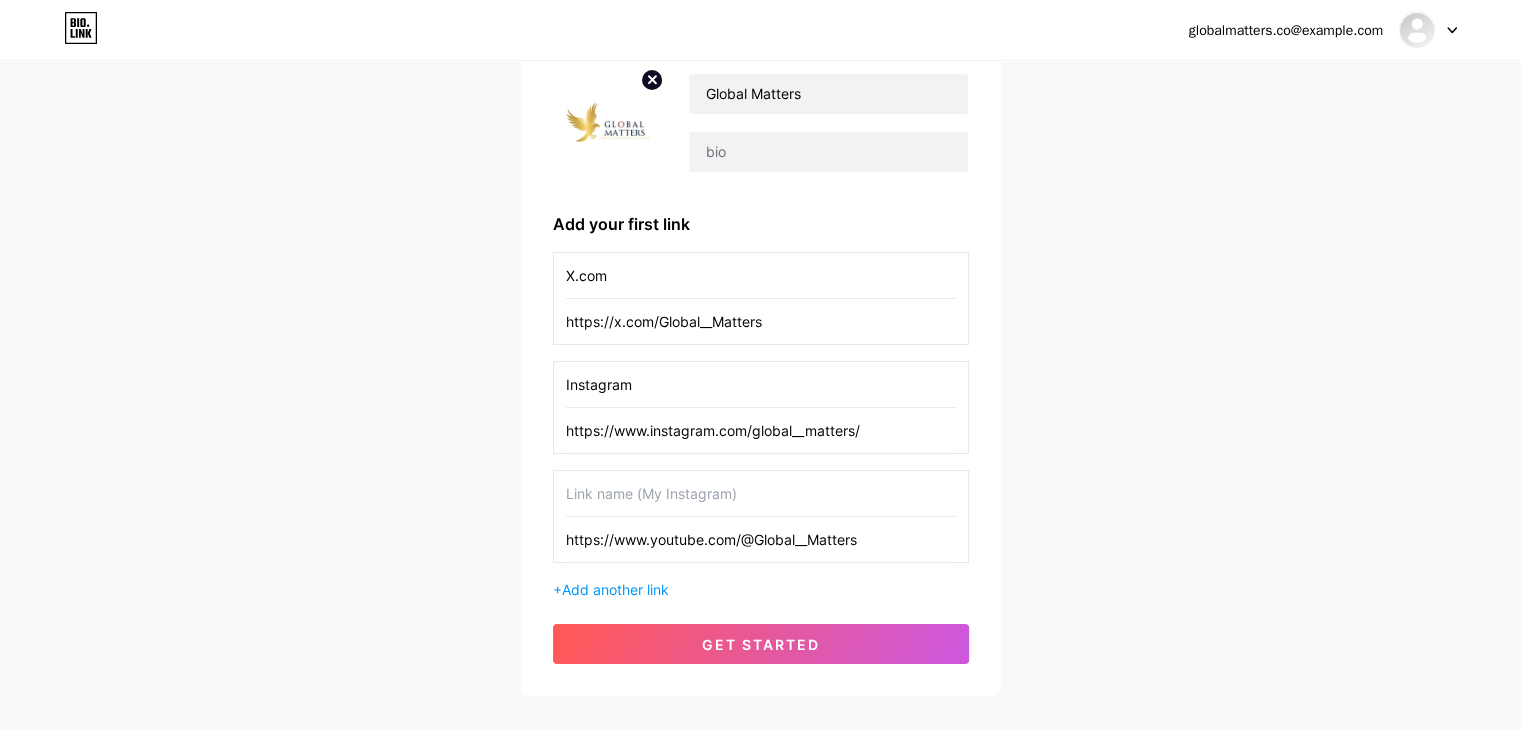 drag, startPoint x: 652, startPoint y: 546, endPoint x: 703, endPoint y: 546, distance: 51 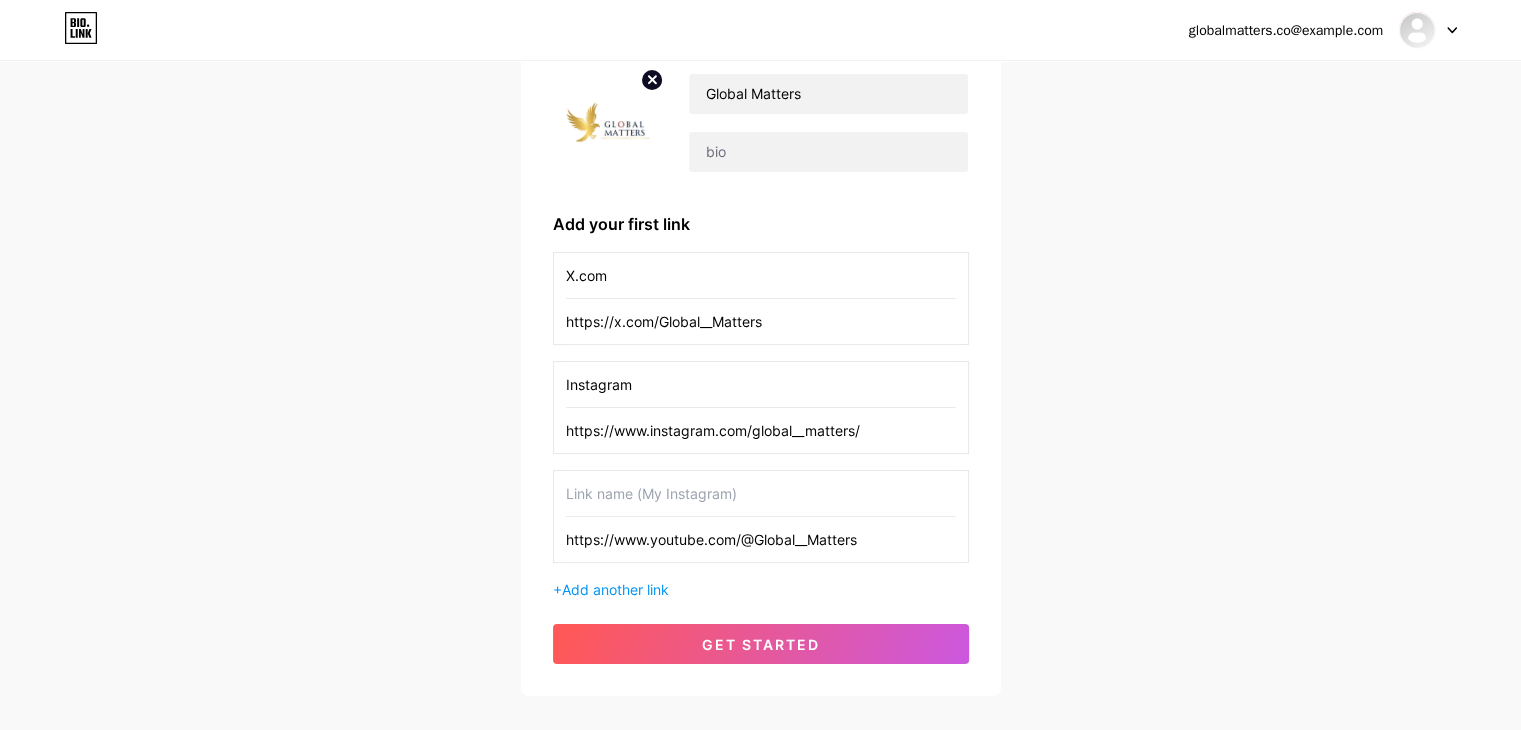 click on "https://www.youtube.com/@Global__Matters" at bounding box center (761, 539) 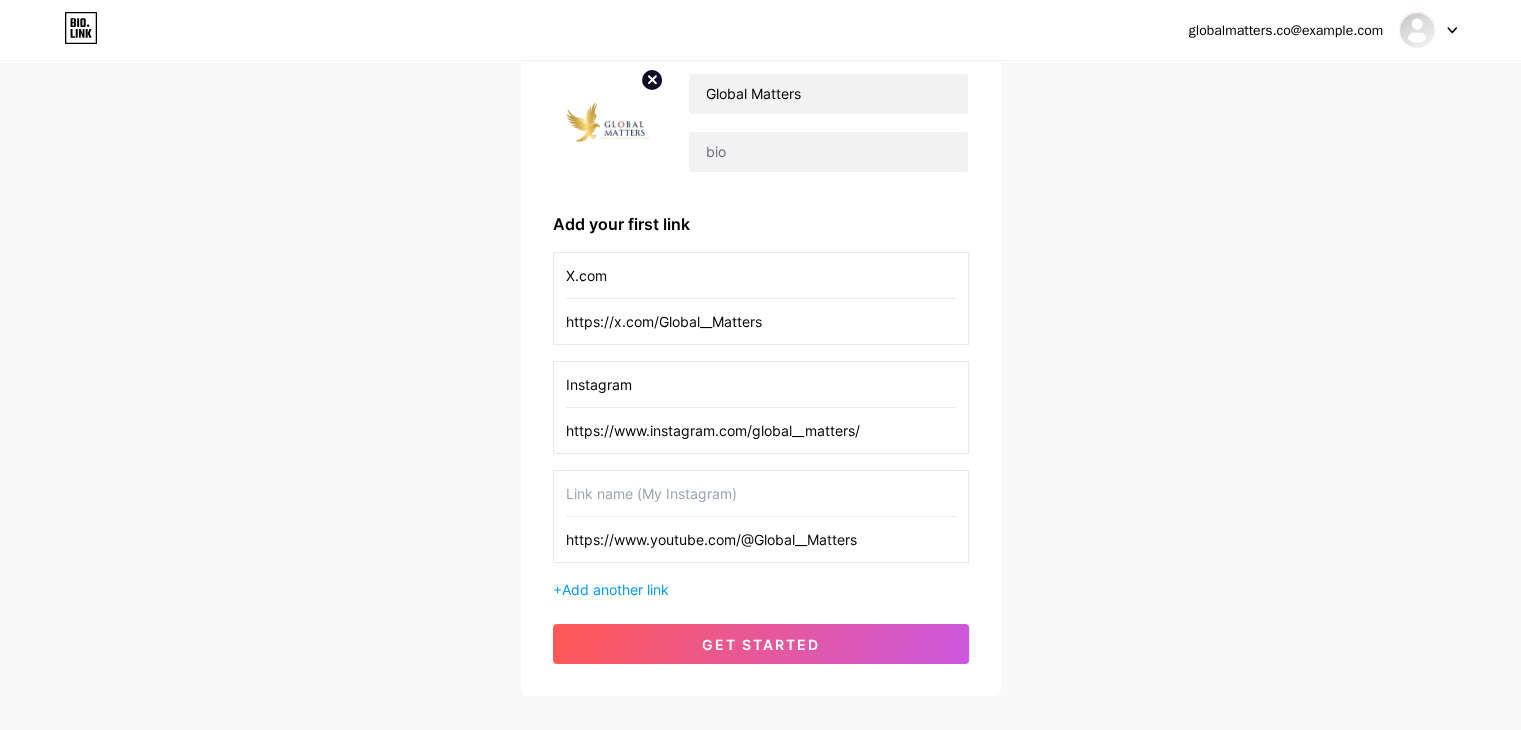 paste on "youtube" 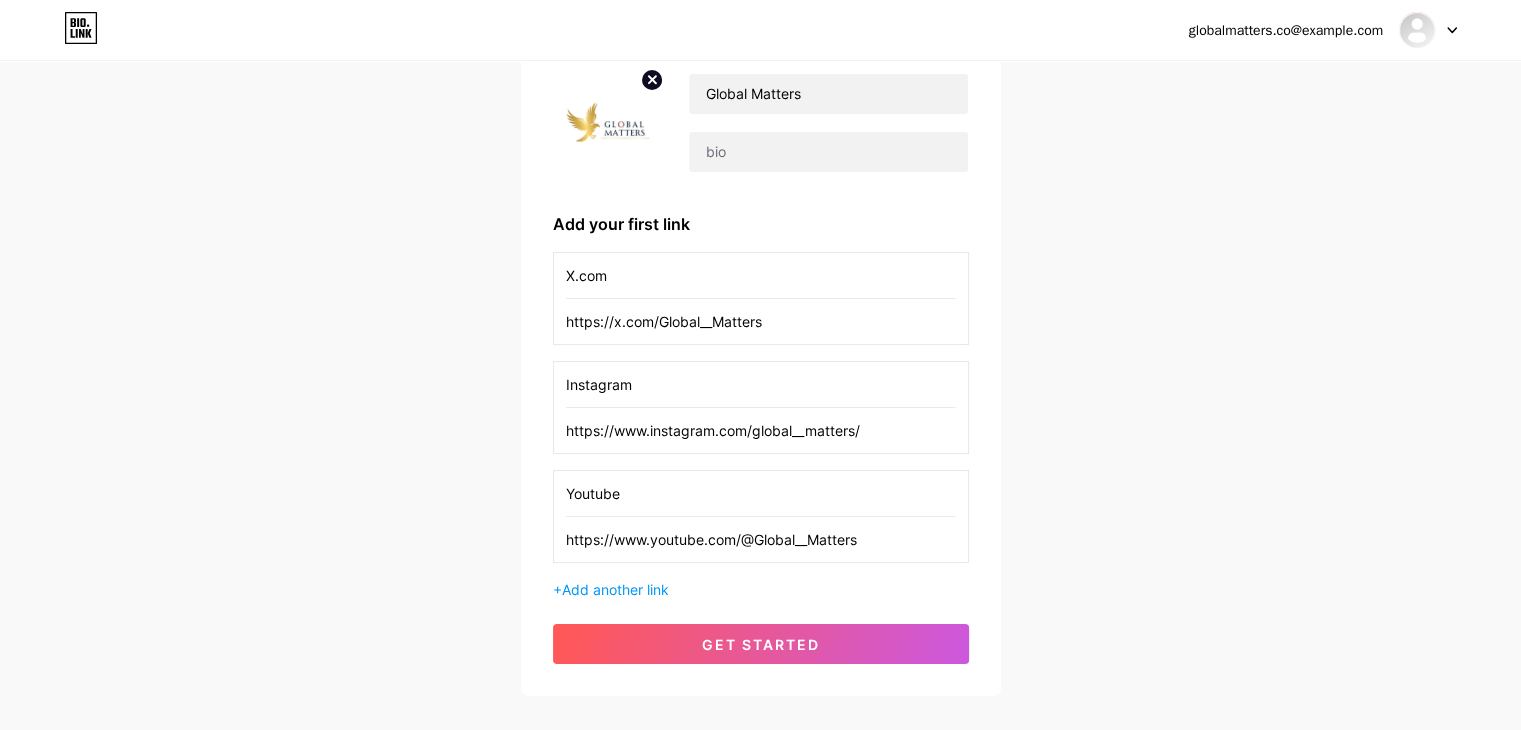 type on "Youtube" 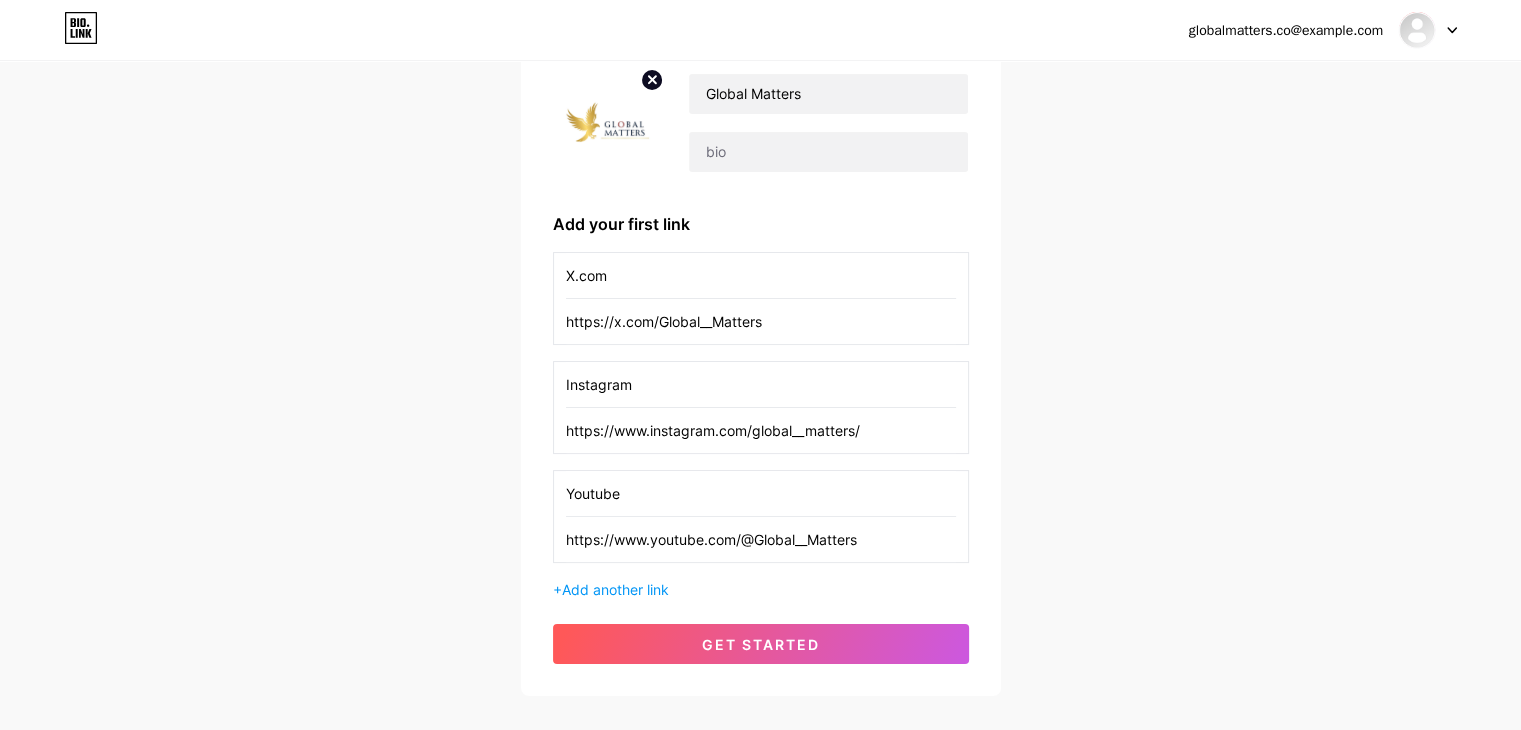 click on "X.com https://x.com/Global__Matters Instagram https://www.instagram.com/global__matters/ Youtube https://www.youtube.com/@Global__Matters Add another link" at bounding box center (761, 426) 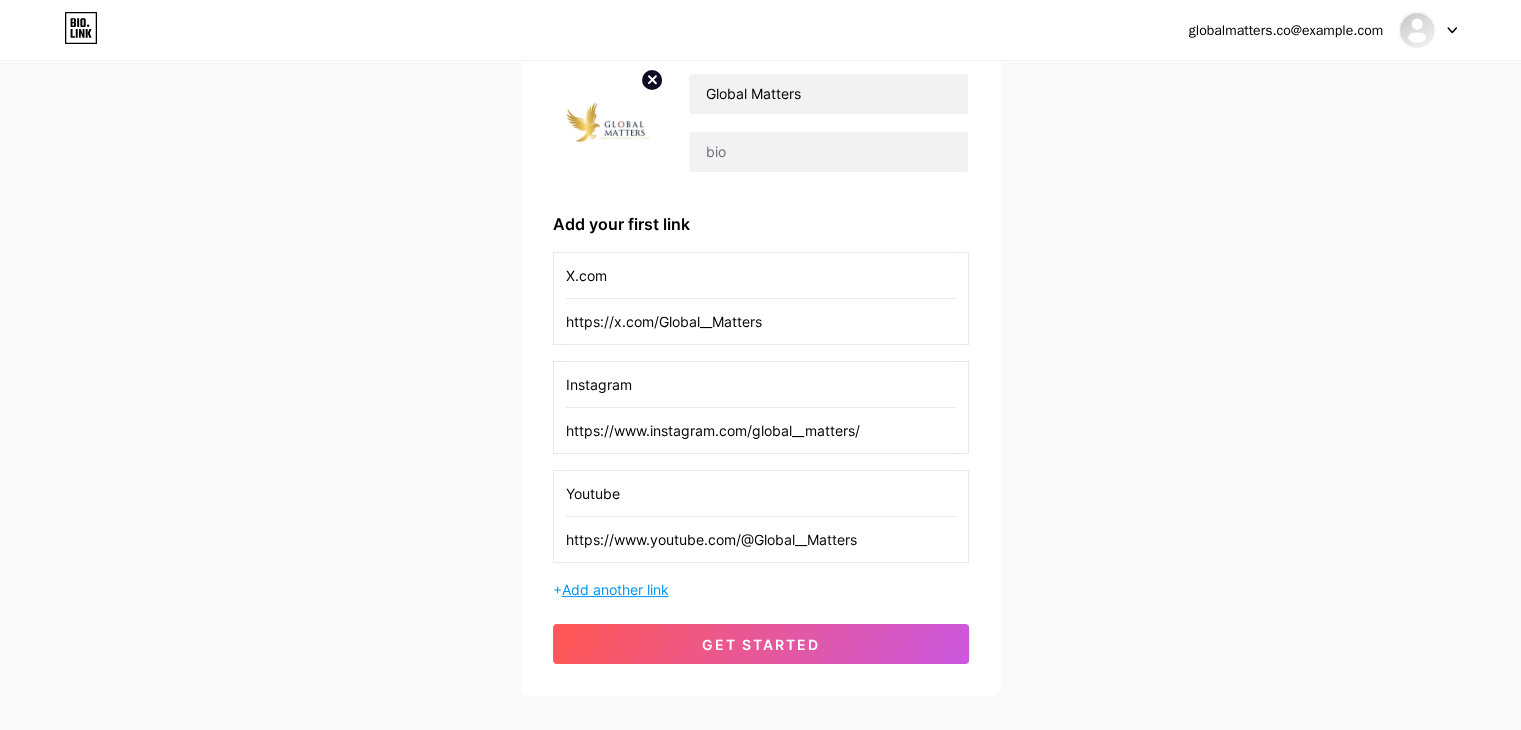 click on "Add another link" at bounding box center [615, 589] 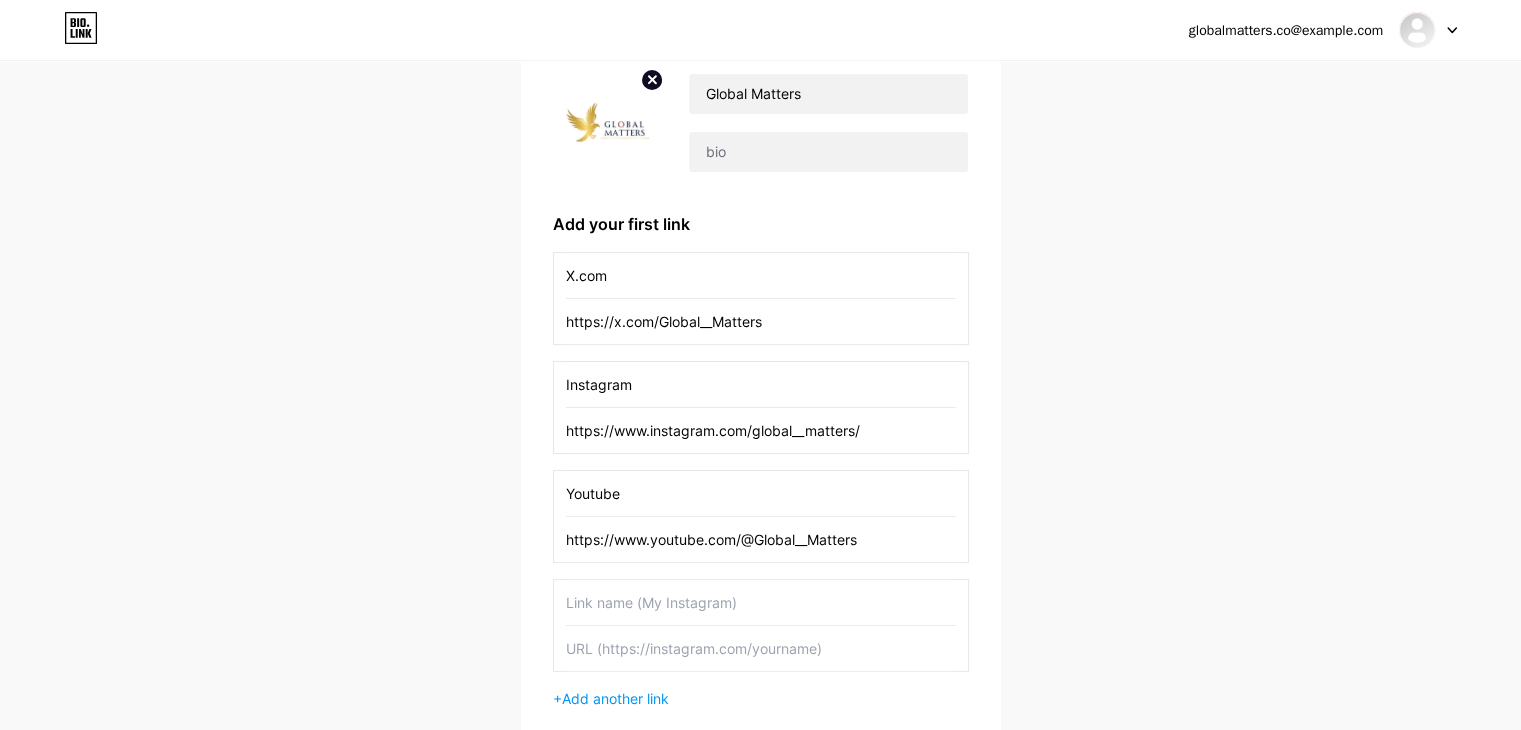 click at bounding box center [761, 648] 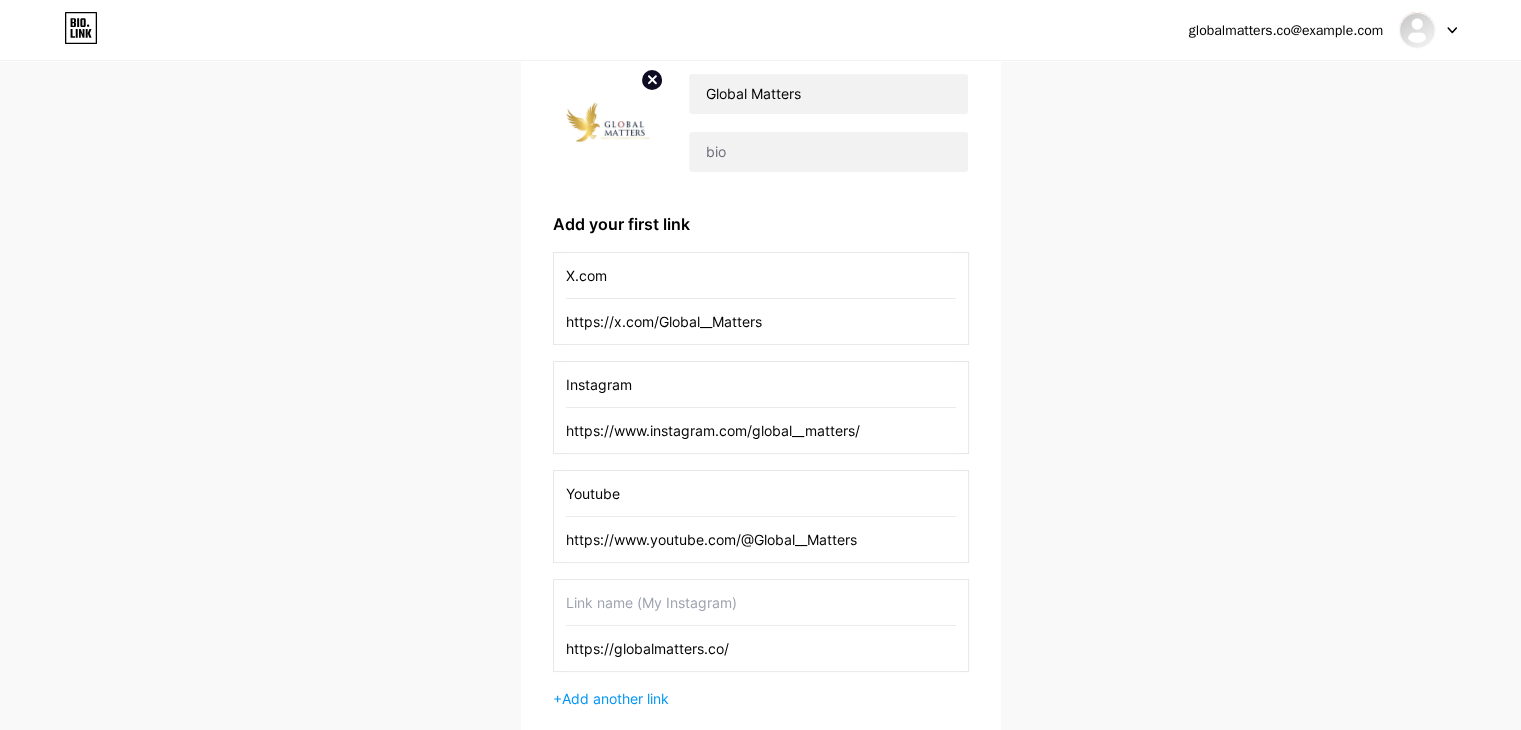 type on "https://globalmatters.co/" 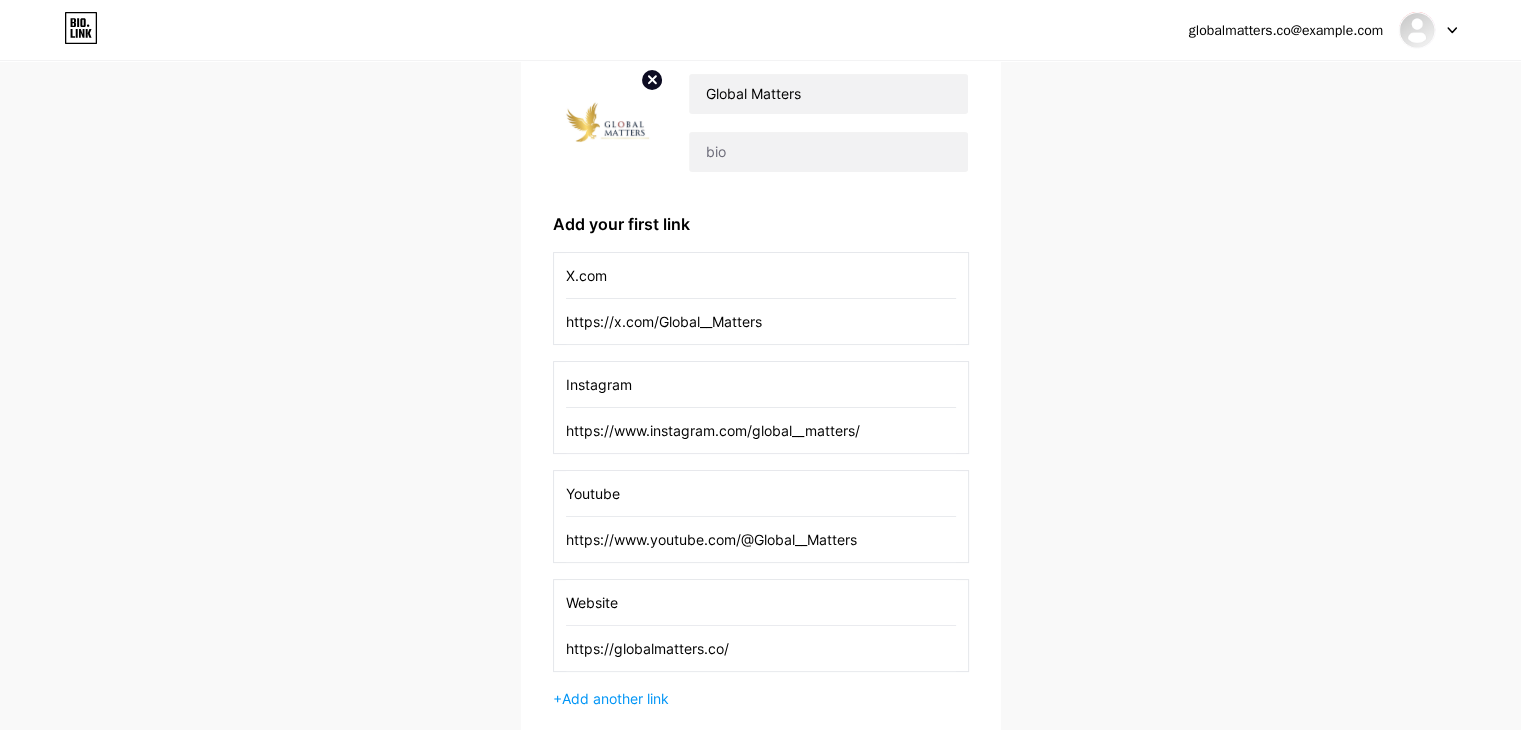 scroll, scrollTop: 371, scrollLeft: 0, axis: vertical 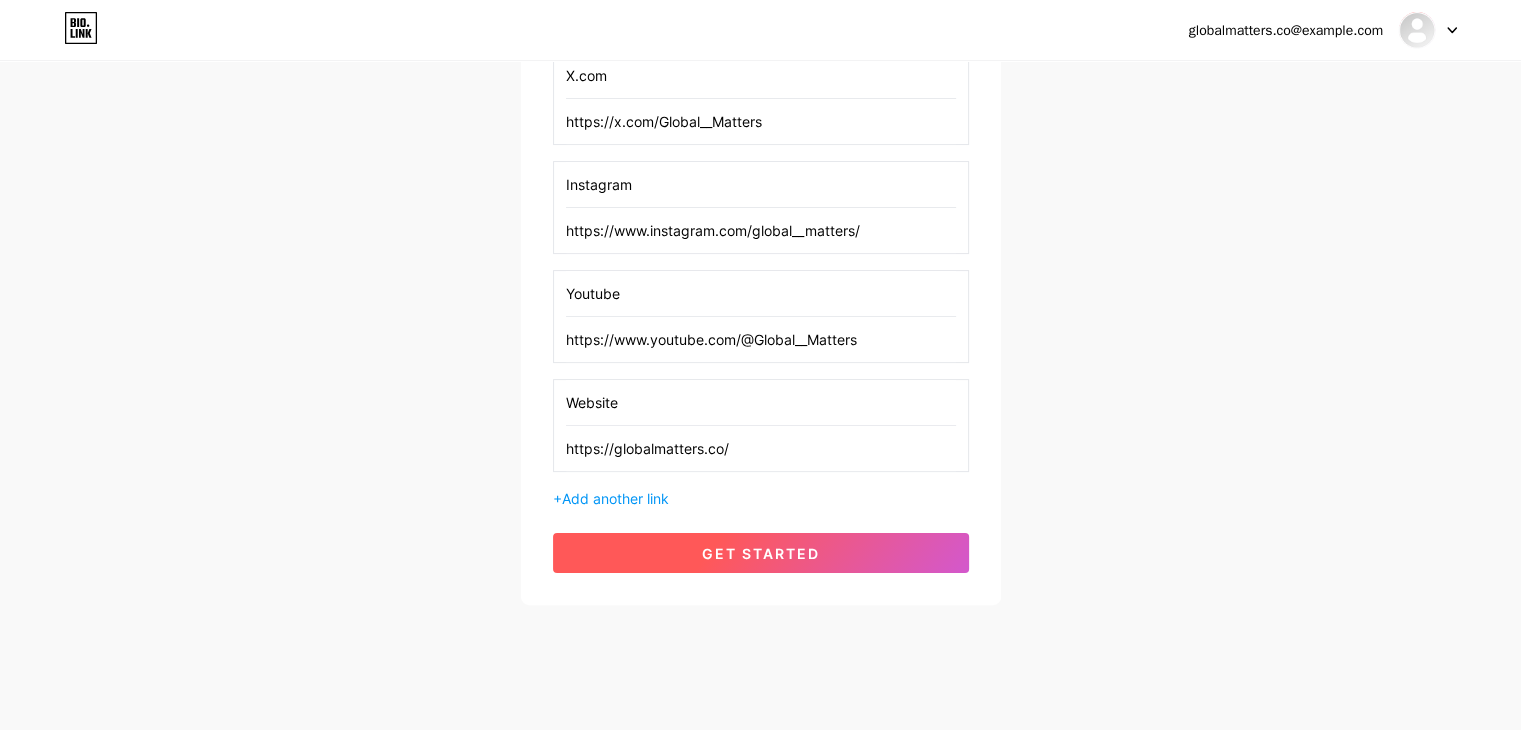 type on "Website" 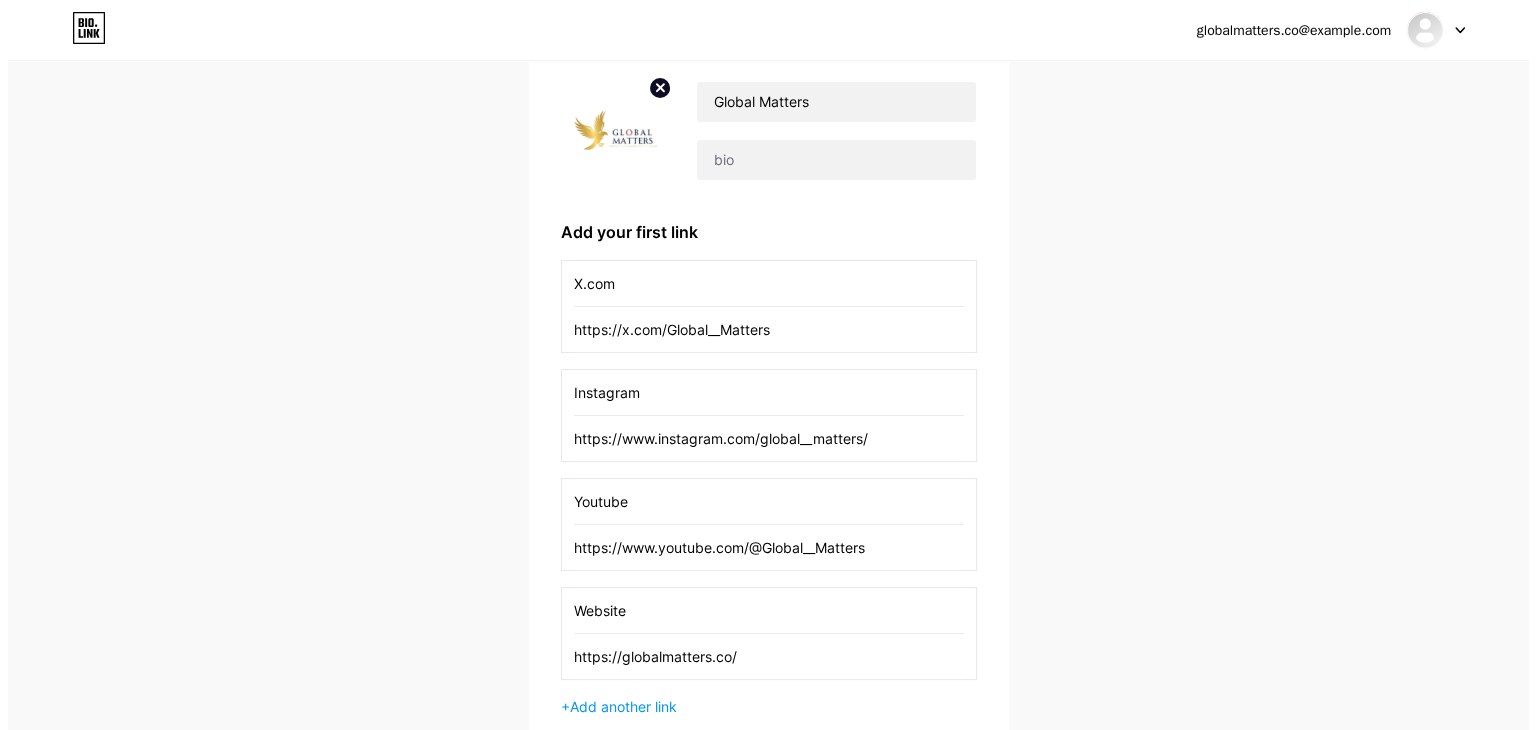 scroll, scrollTop: 0, scrollLeft: 0, axis: both 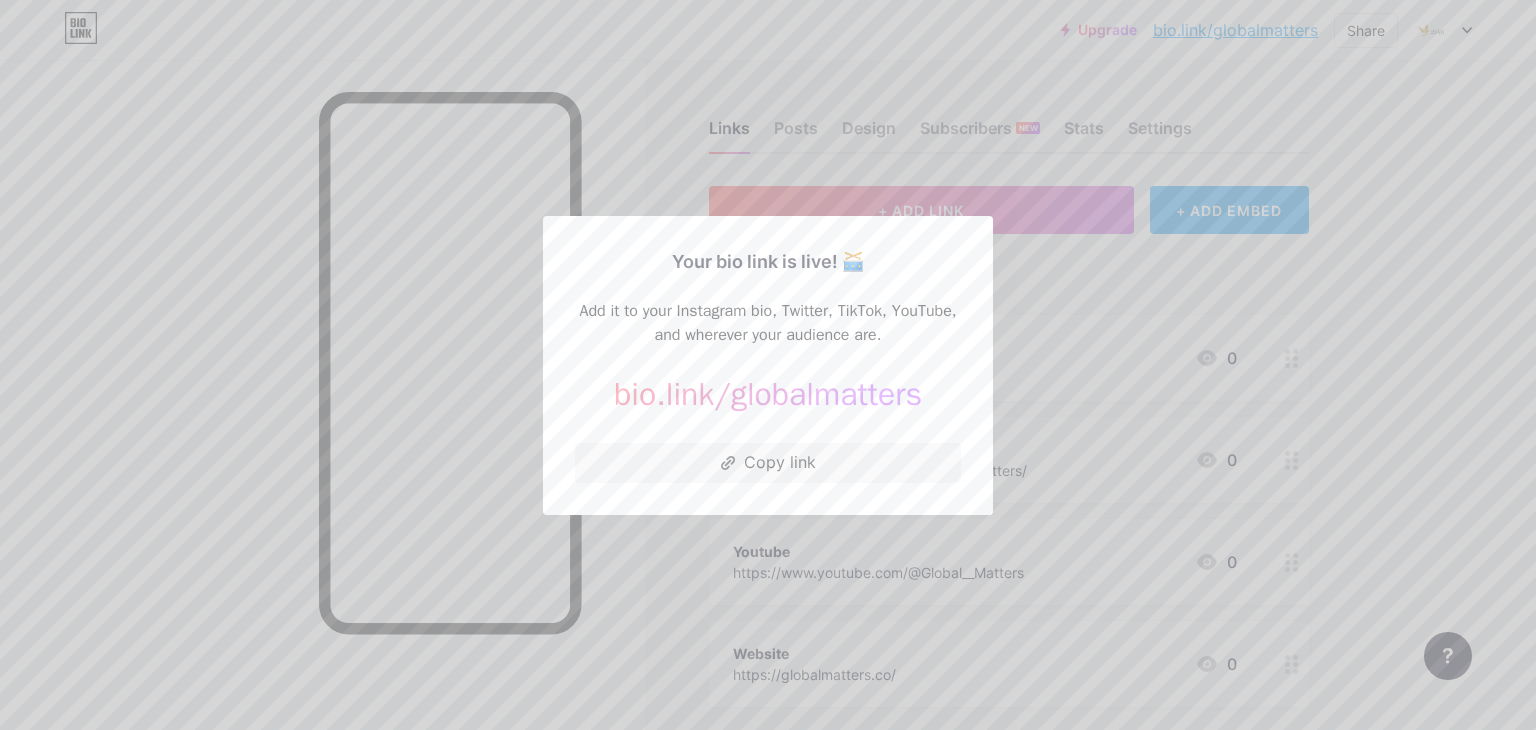 click at bounding box center [768, 365] 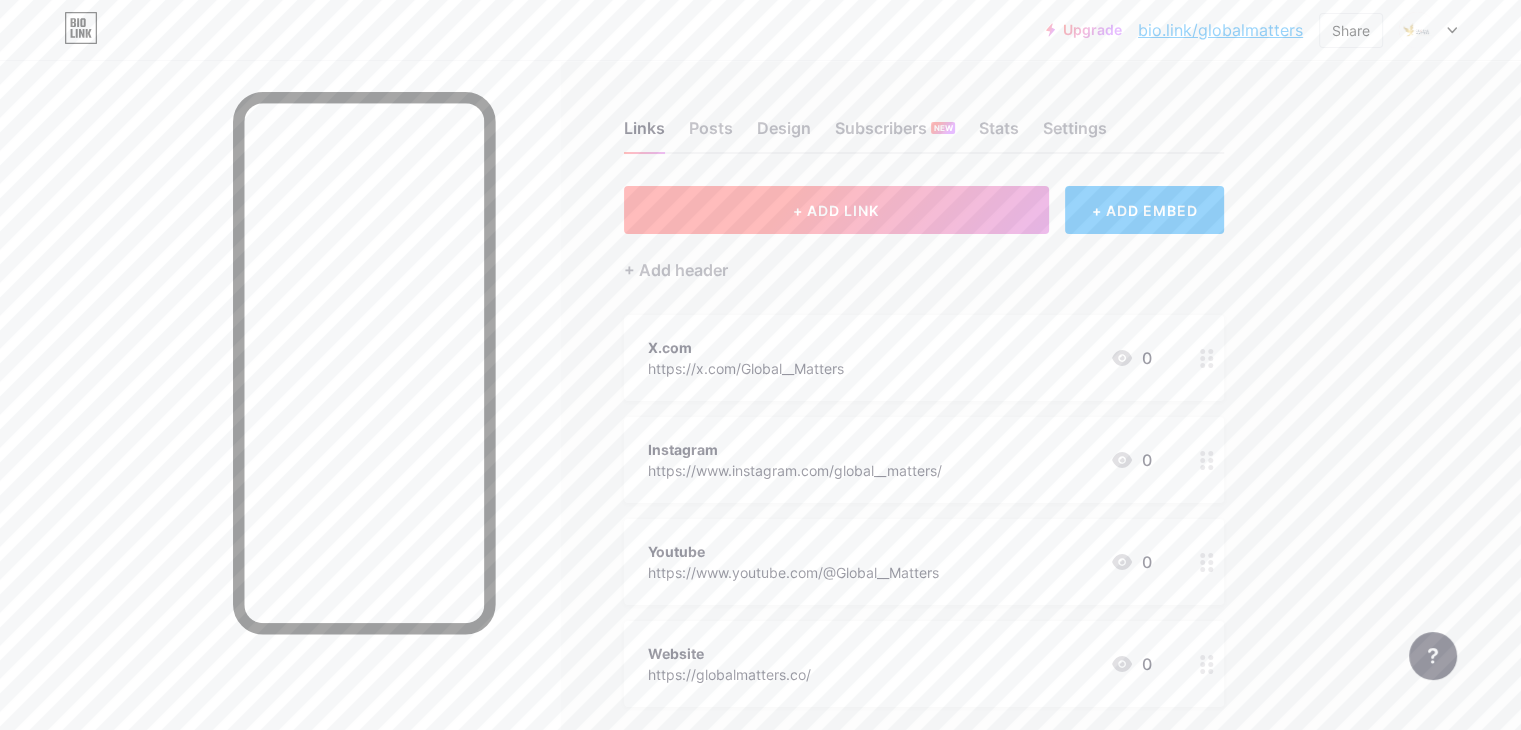 click on "+ ADD LINK" at bounding box center [836, 210] 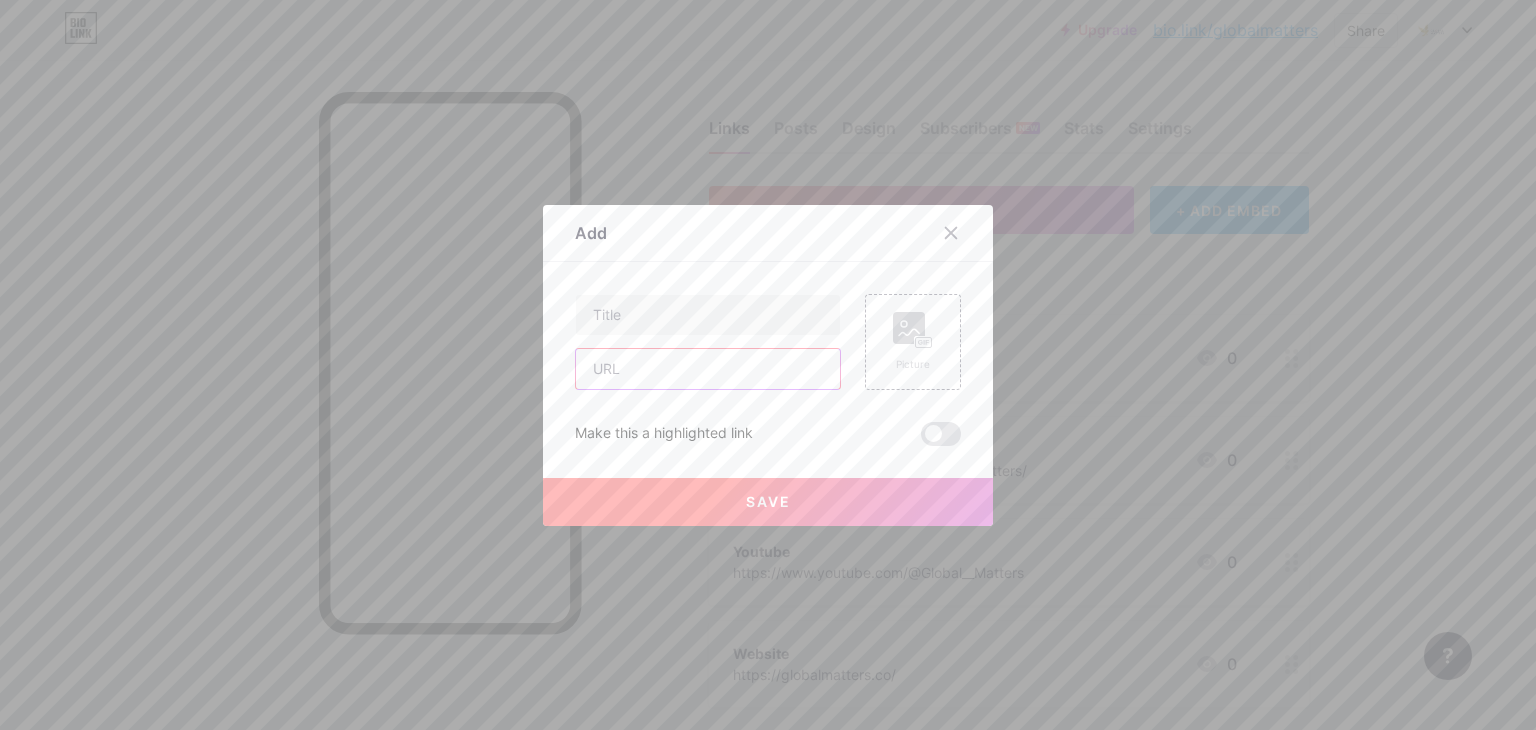click at bounding box center [708, 369] 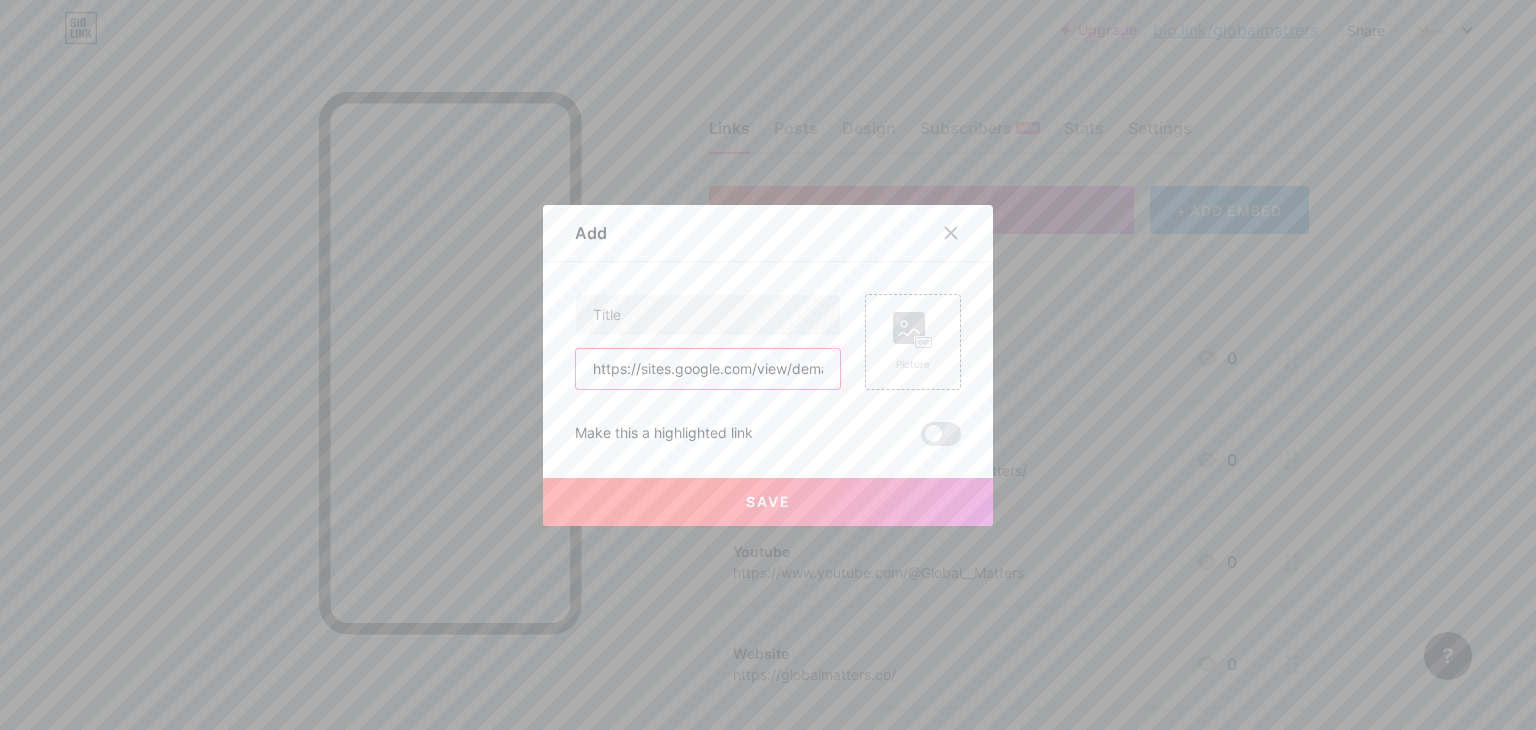 scroll, scrollTop: 0, scrollLeft: 192, axis: horizontal 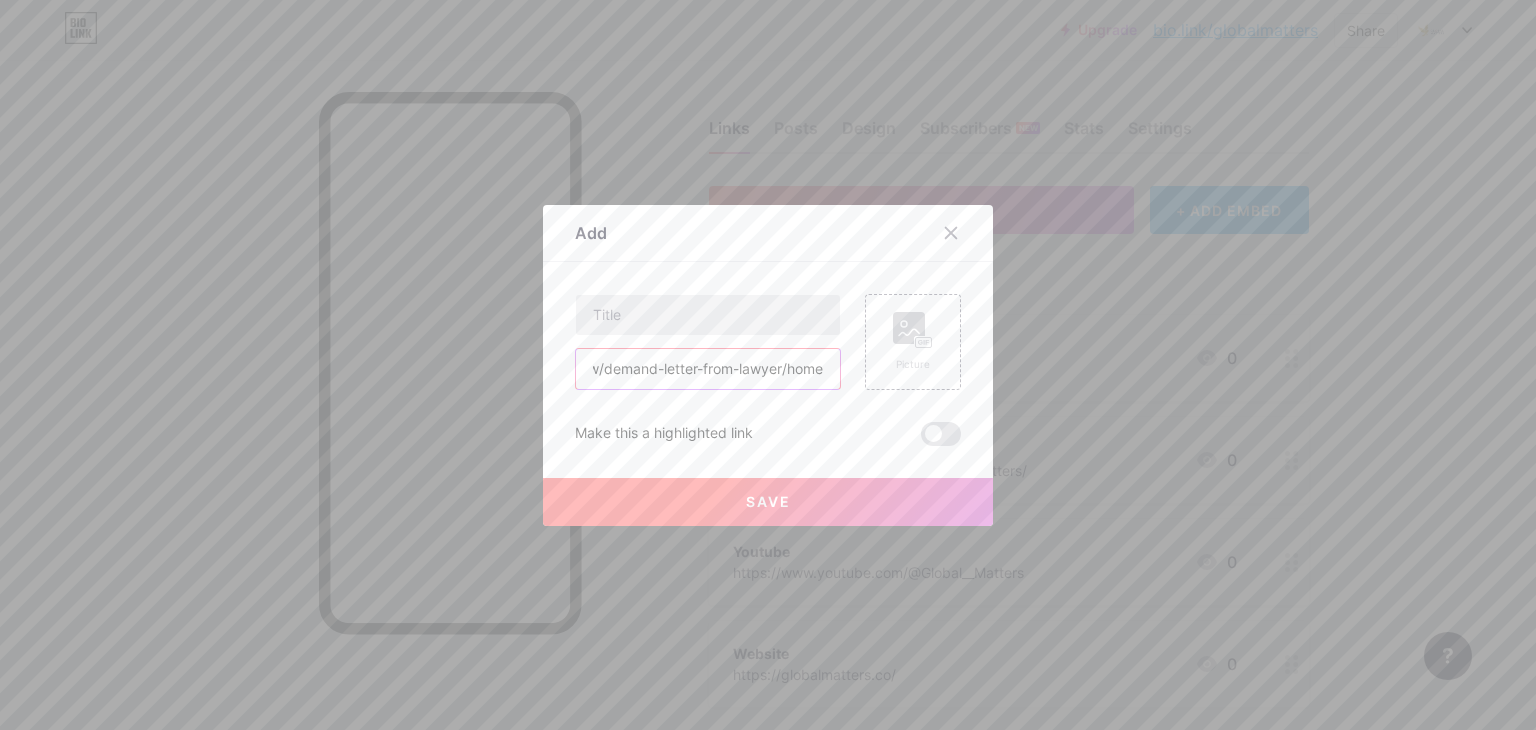 type on "https://sites.google.com/view/demand-letter-from-lawyer/home" 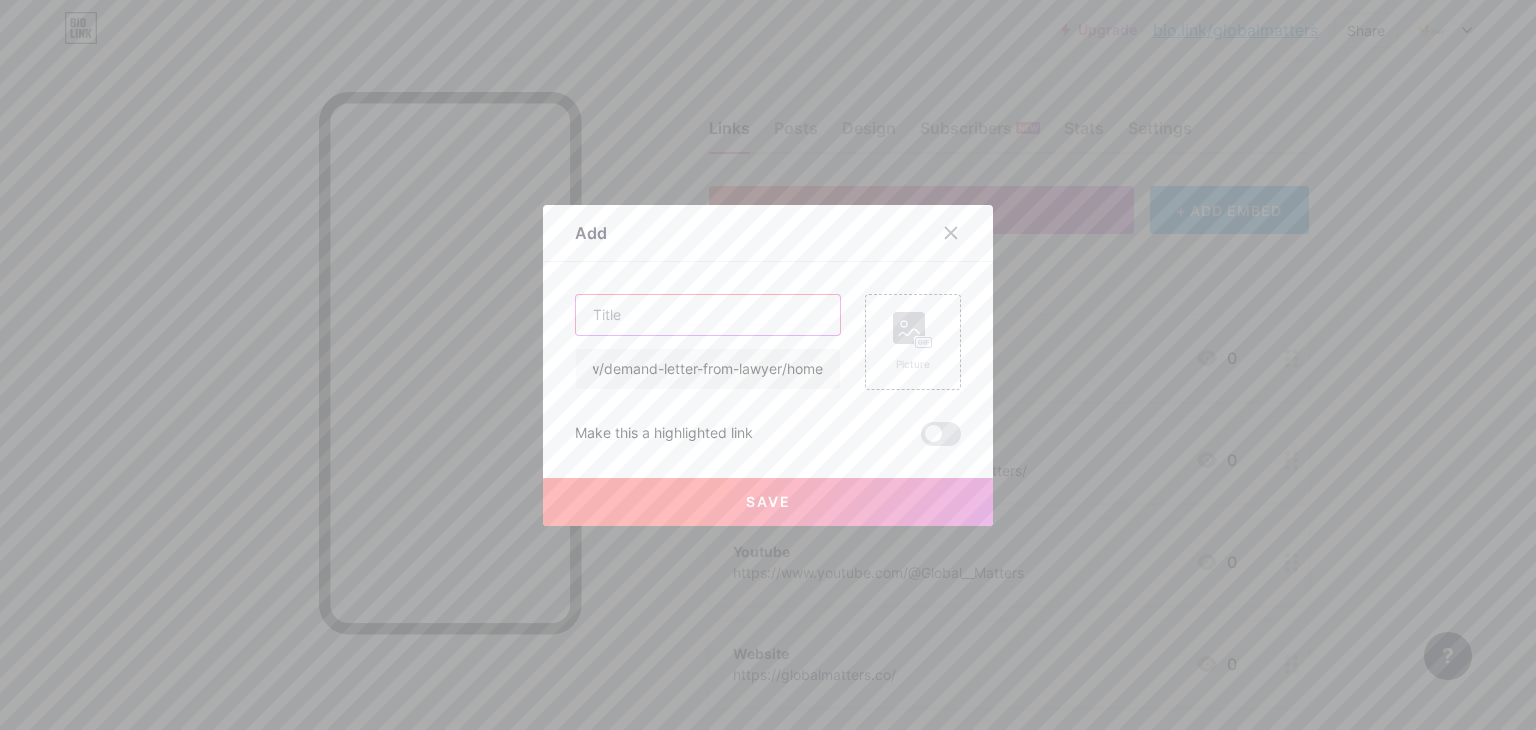 click at bounding box center (708, 315) 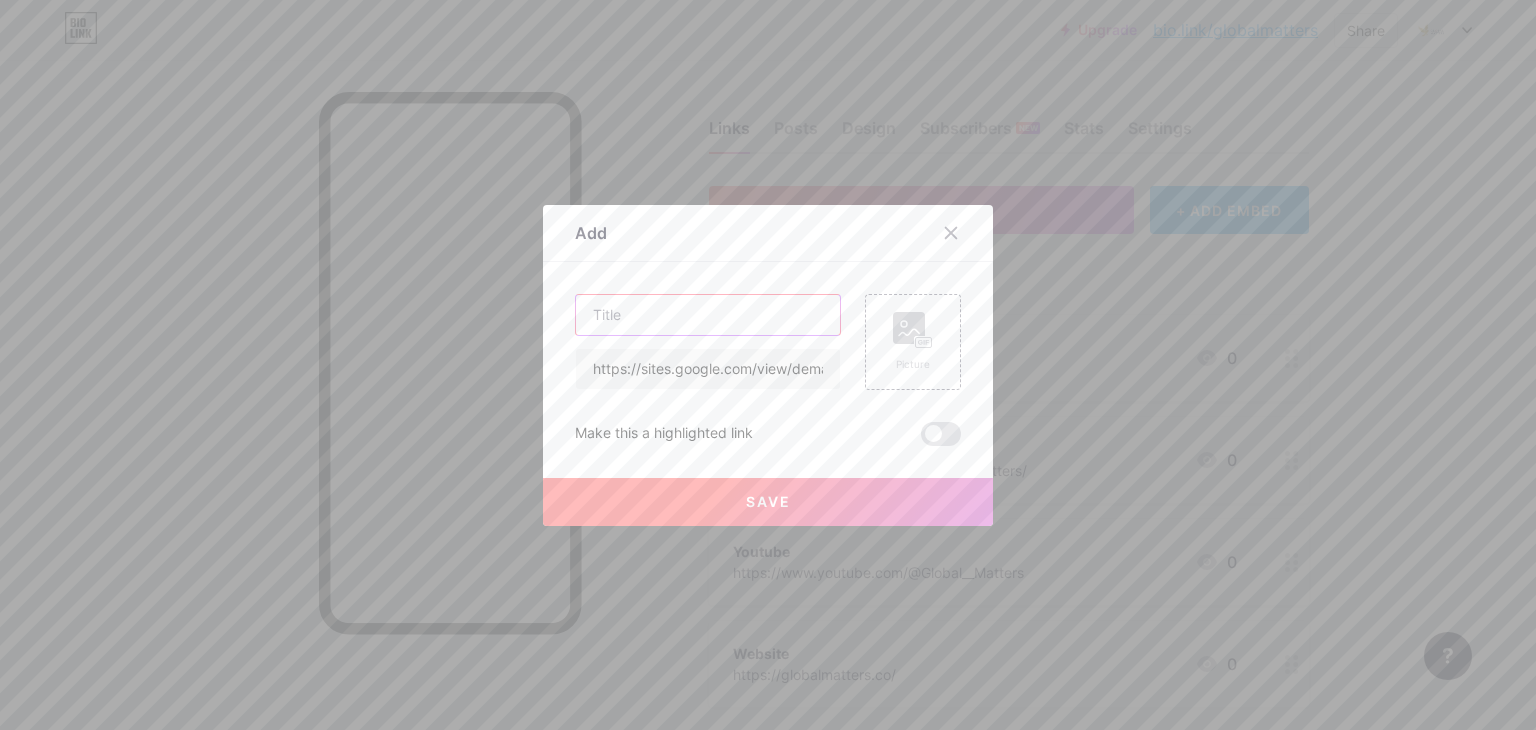 paste on "Demand Letter from Lawyer: A Strategic Legal Solution to Resolve Disputes" 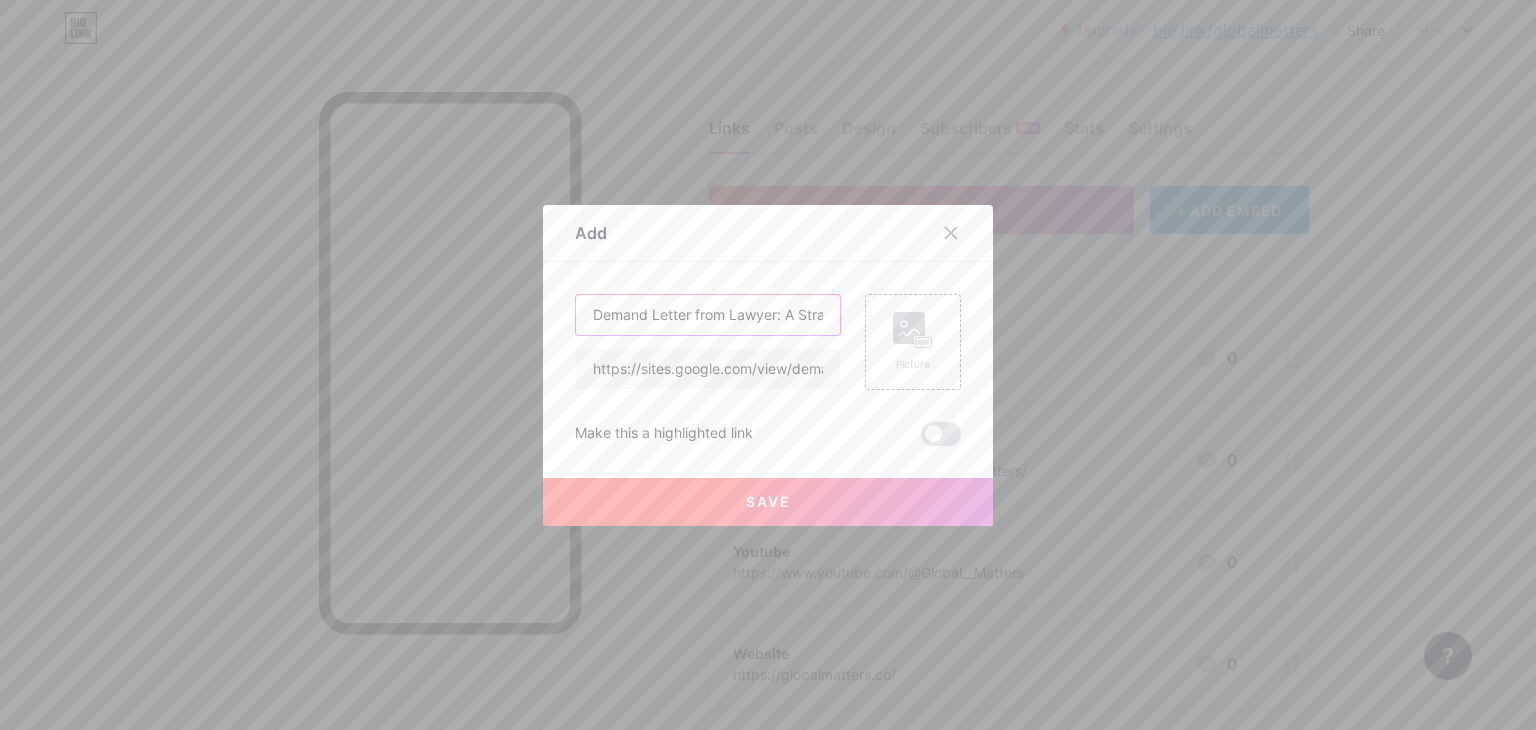 scroll, scrollTop: 0, scrollLeft: 267, axis: horizontal 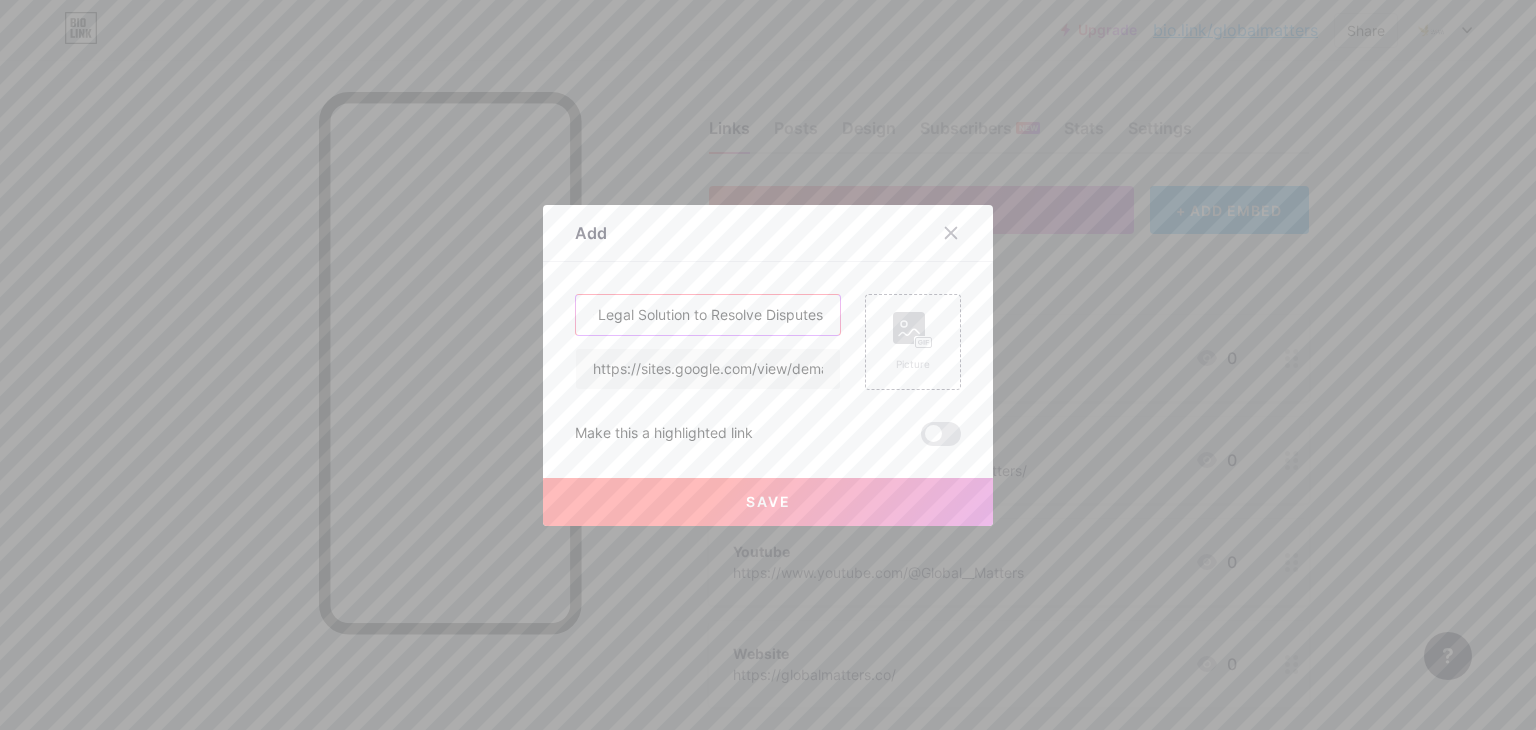 type on "Demand Letter from Lawyer: A Strategic Legal Solution to Resolve Disputes" 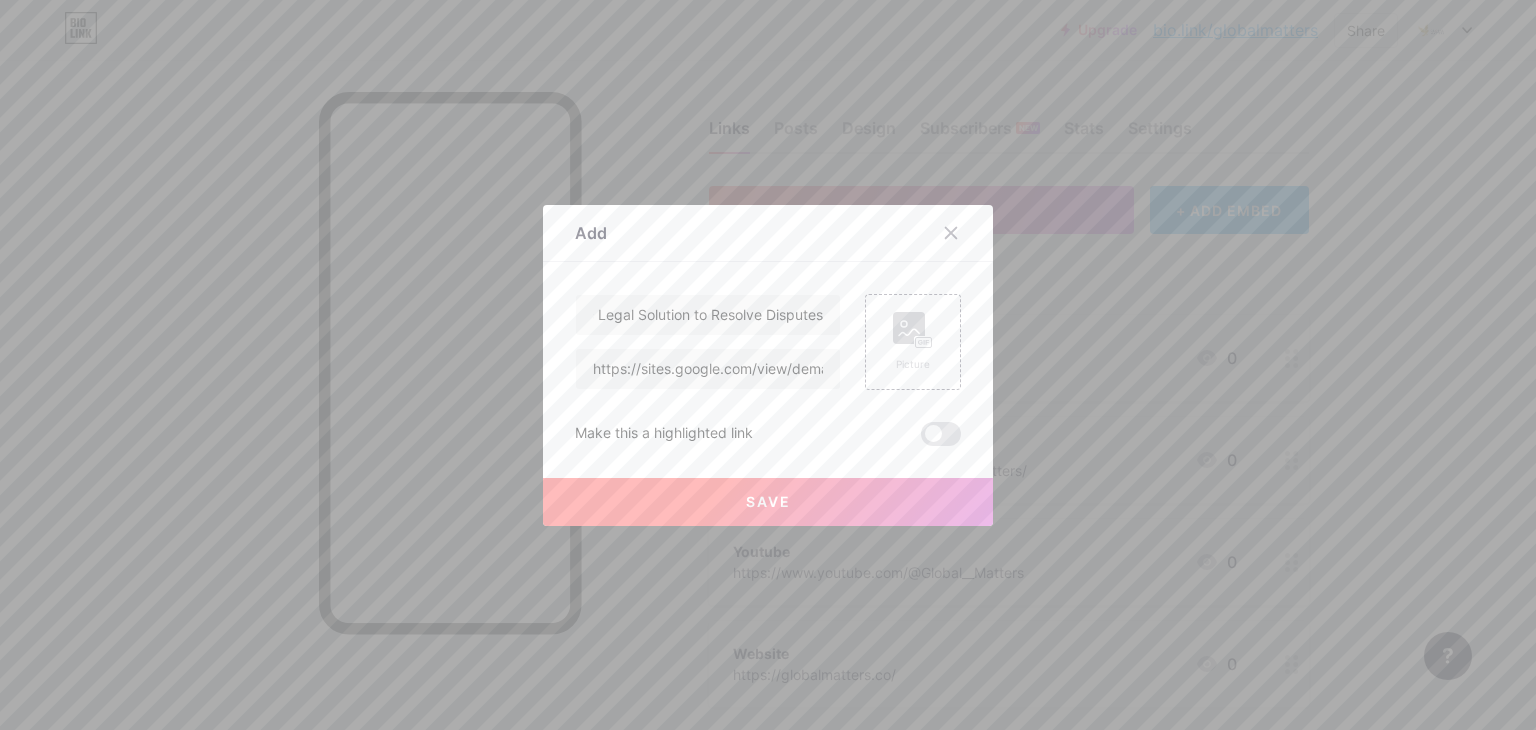 click on "Save" at bounding box center (768, 502) 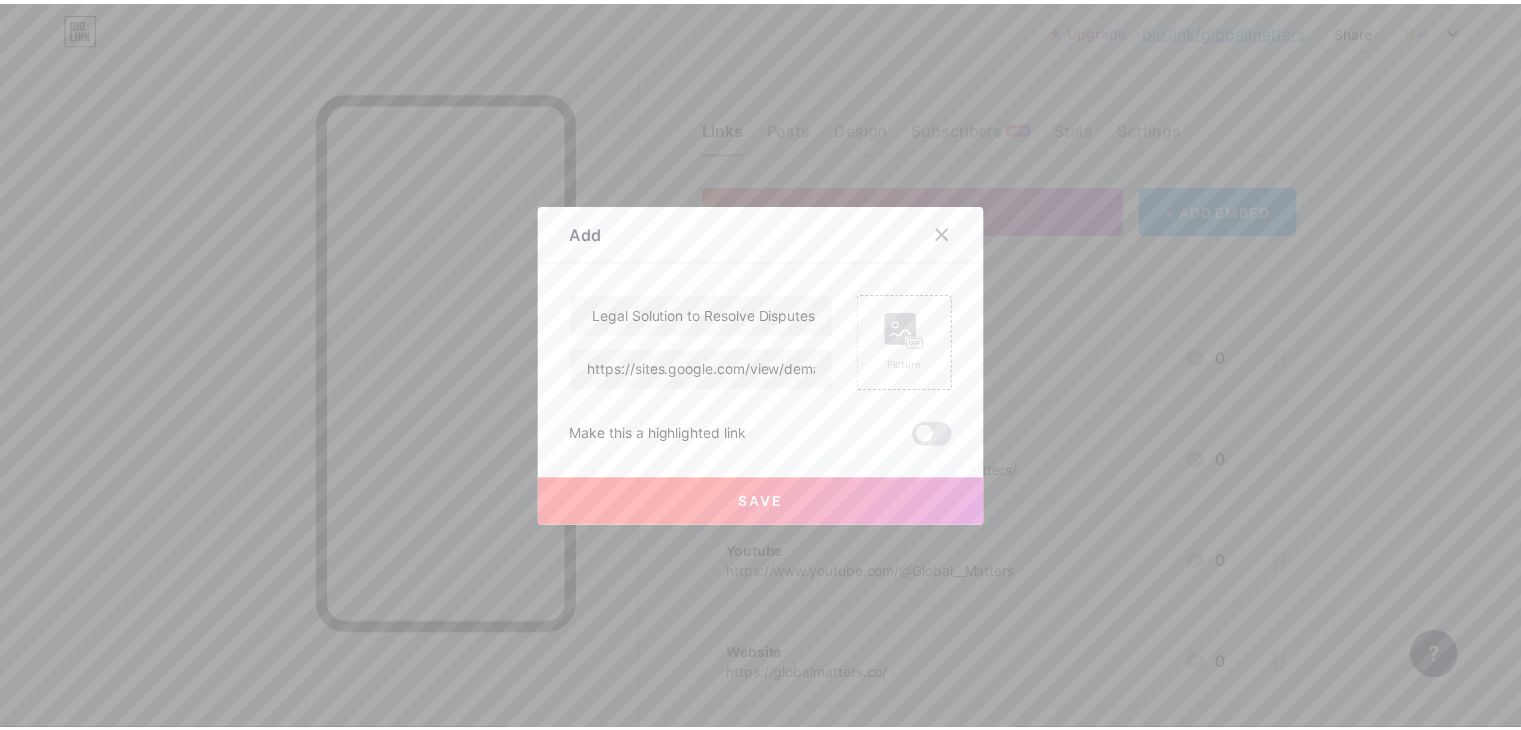 scroll, scrollTop: 0, scrollLeft: 0, axis: both 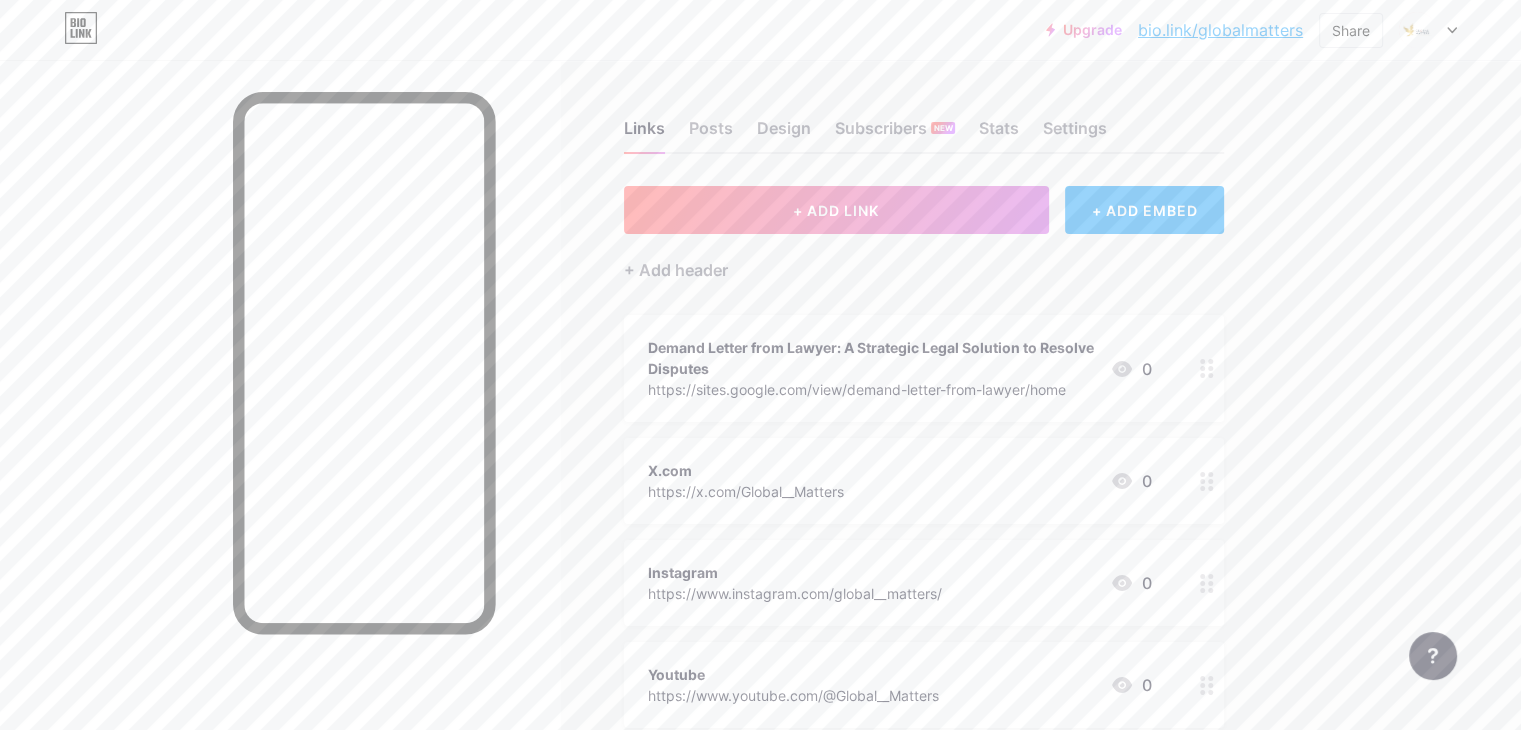 click on "bio.link/globalmatters" at bounding box center (1220, 30) 